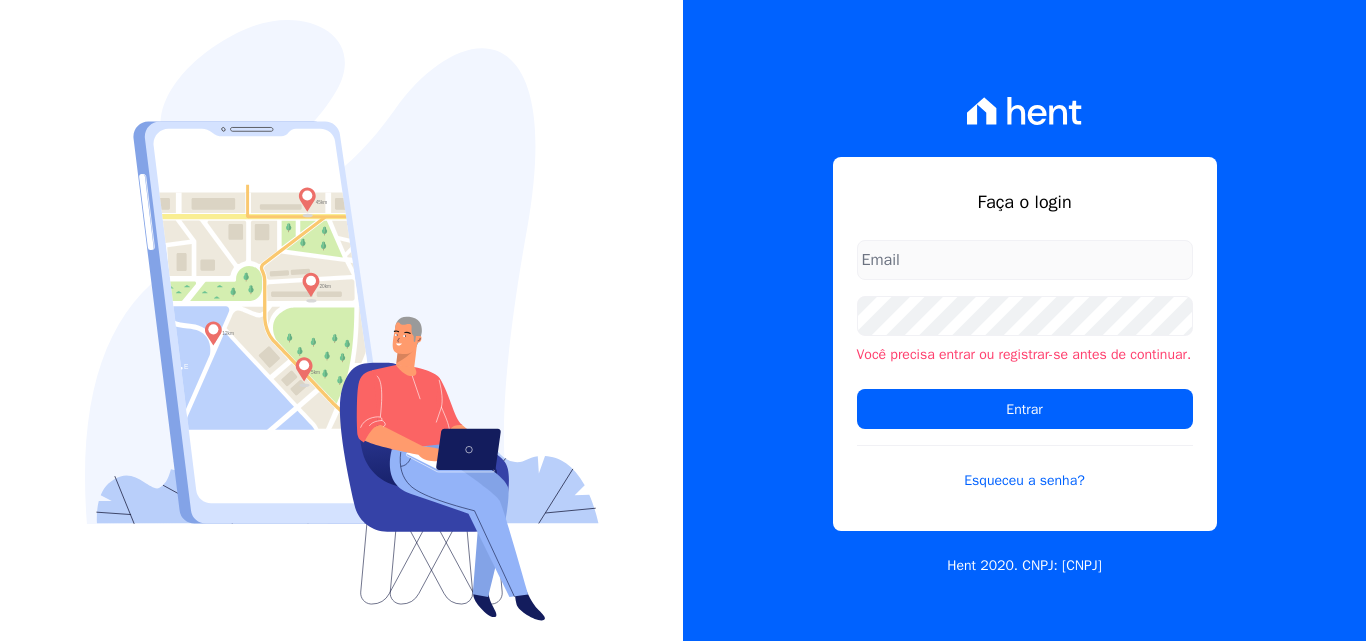 scroll, scrollTop: 0, scrollLeft: 0, axis: both 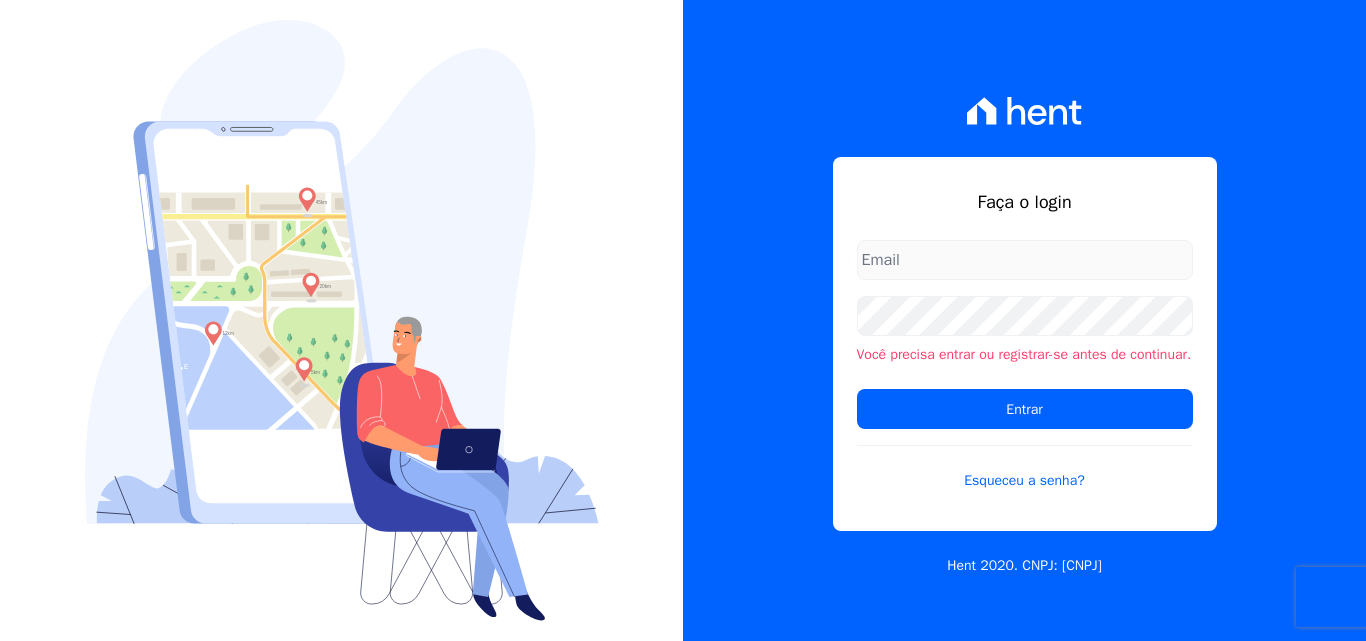 type on "[EMAIL]" 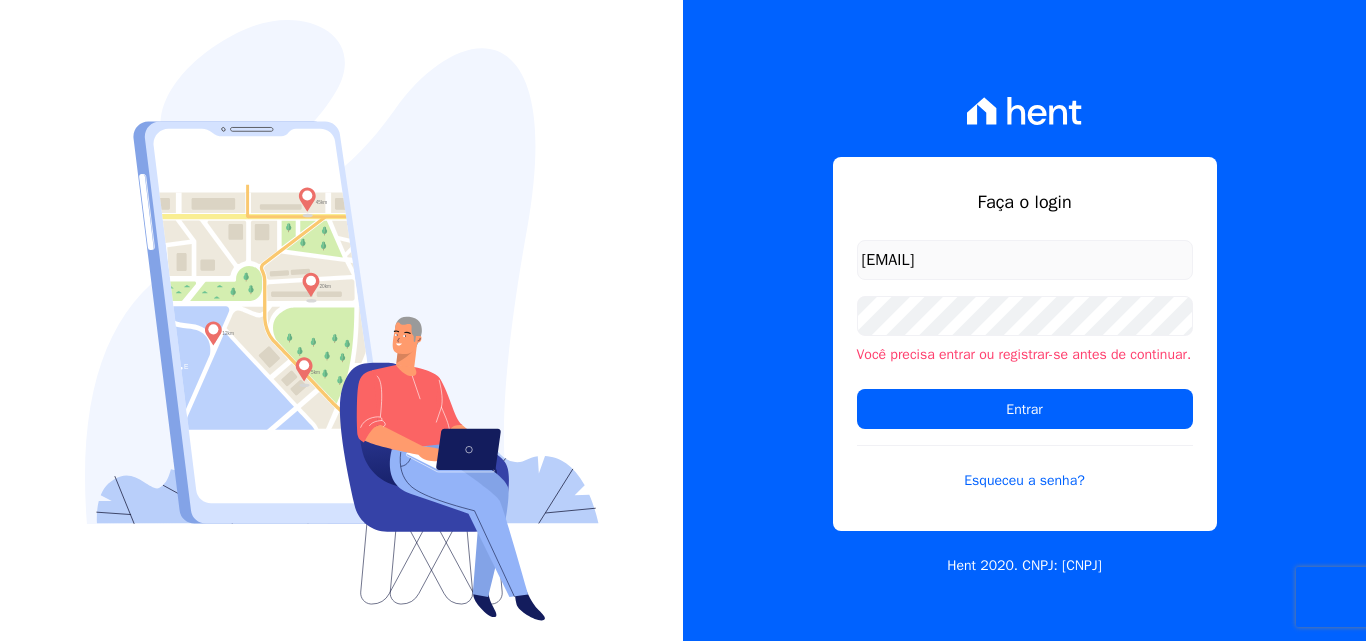 click on "[EMAIL]" at bounding box center [1025, 260] 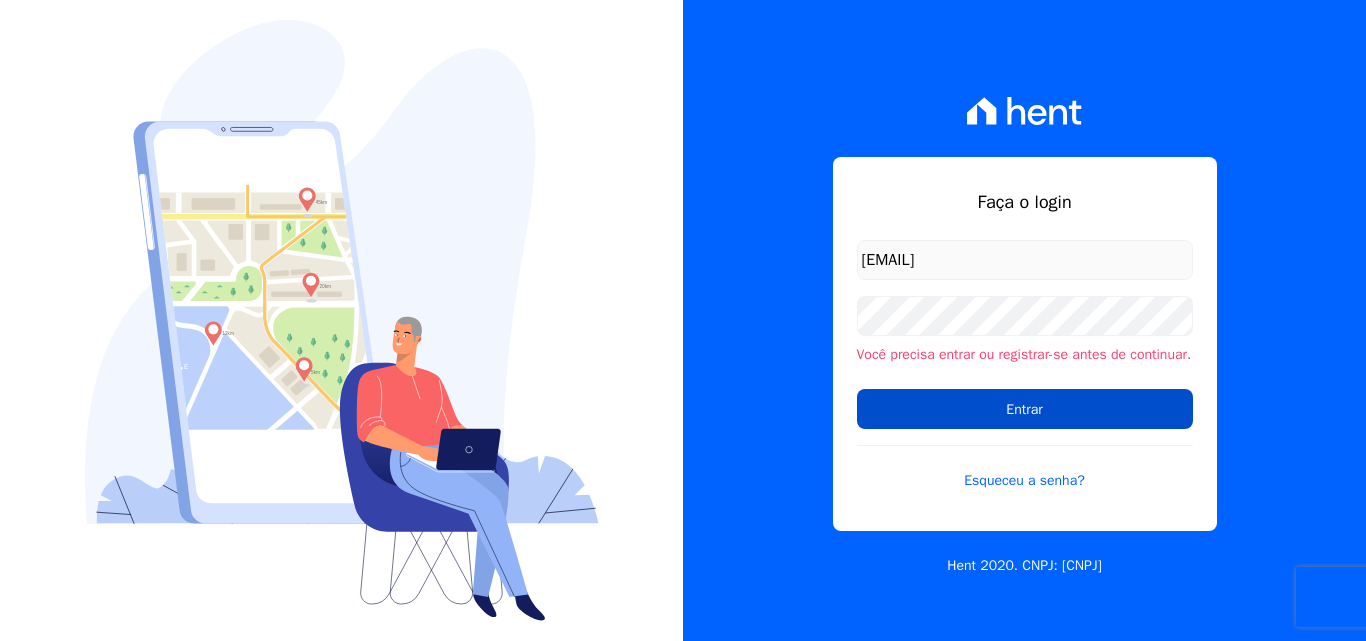 click on "Entrar" at bounding box center (1025, 409) 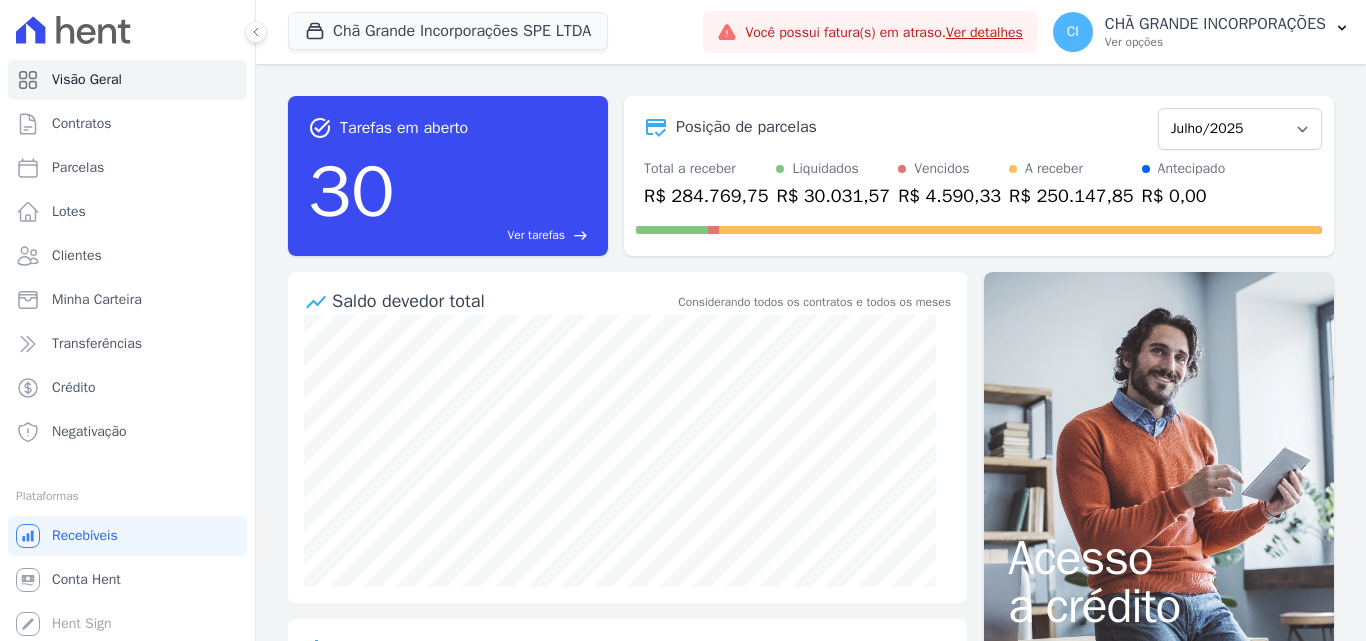 scroll, scrollTop: 0, scrollLeft: 0, axis: both 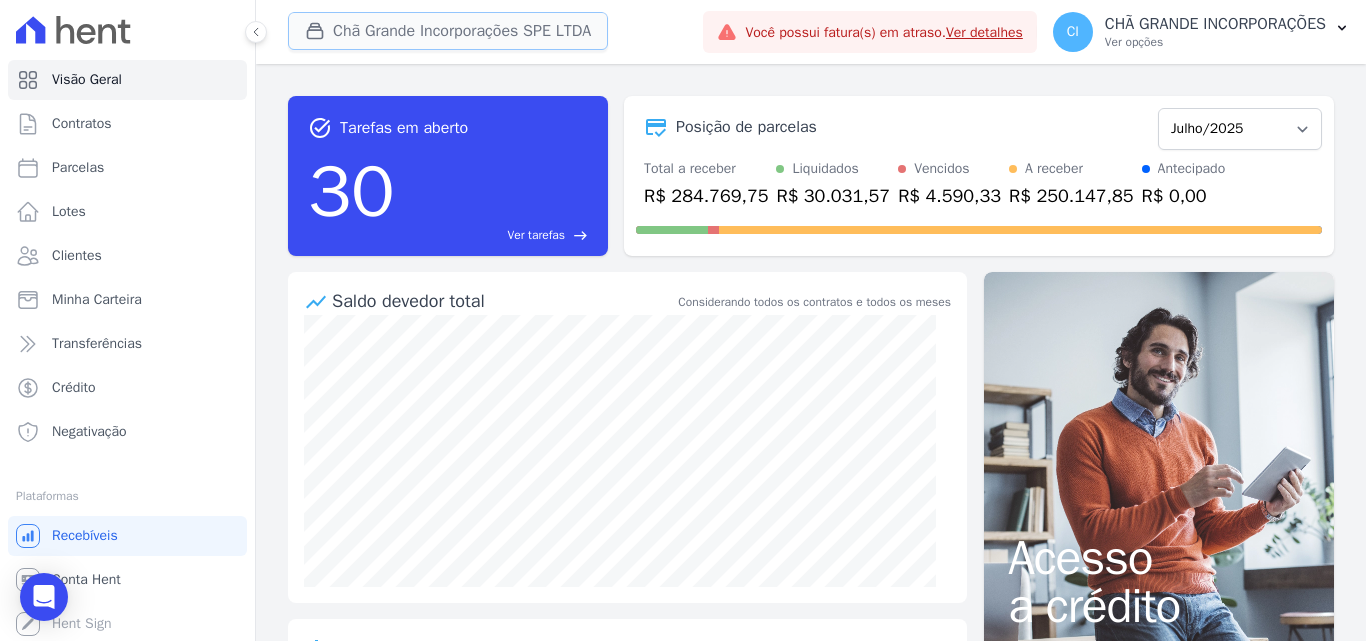click on "Chã Grande Incorporações SPE LTDA" at bounding box center [448, 31] 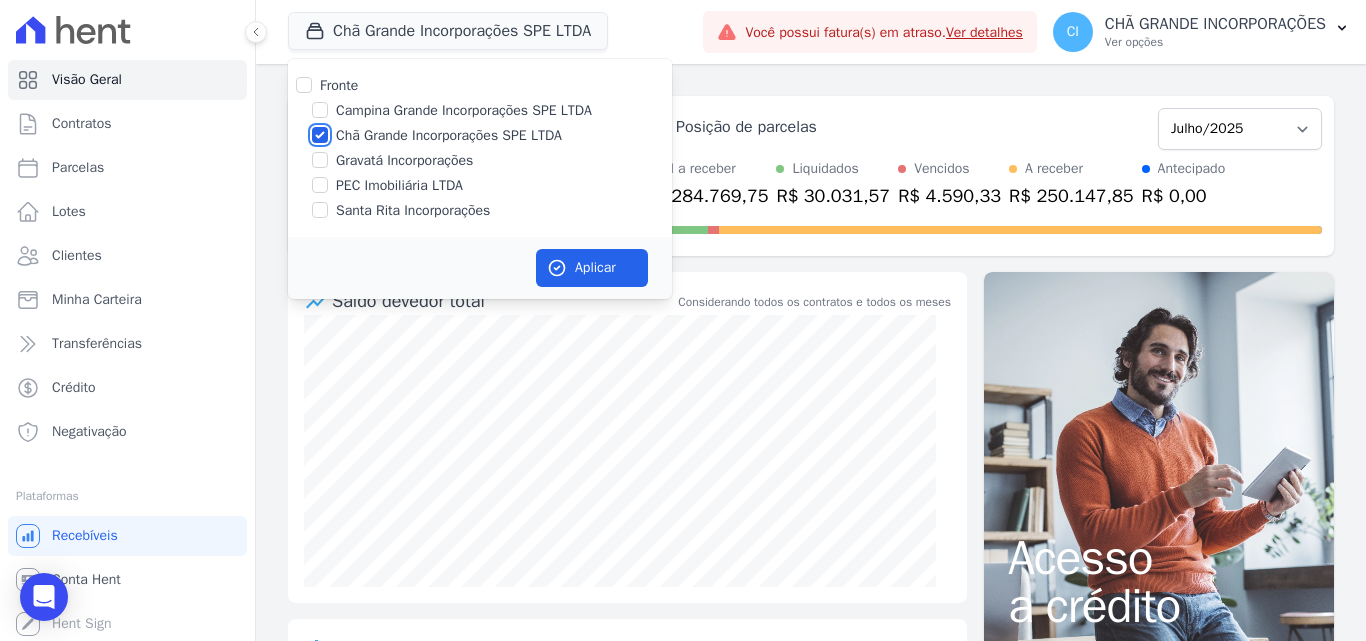 click on "Chã Grande Incorporações SPE LTDA" at bounding box center (320, 135) 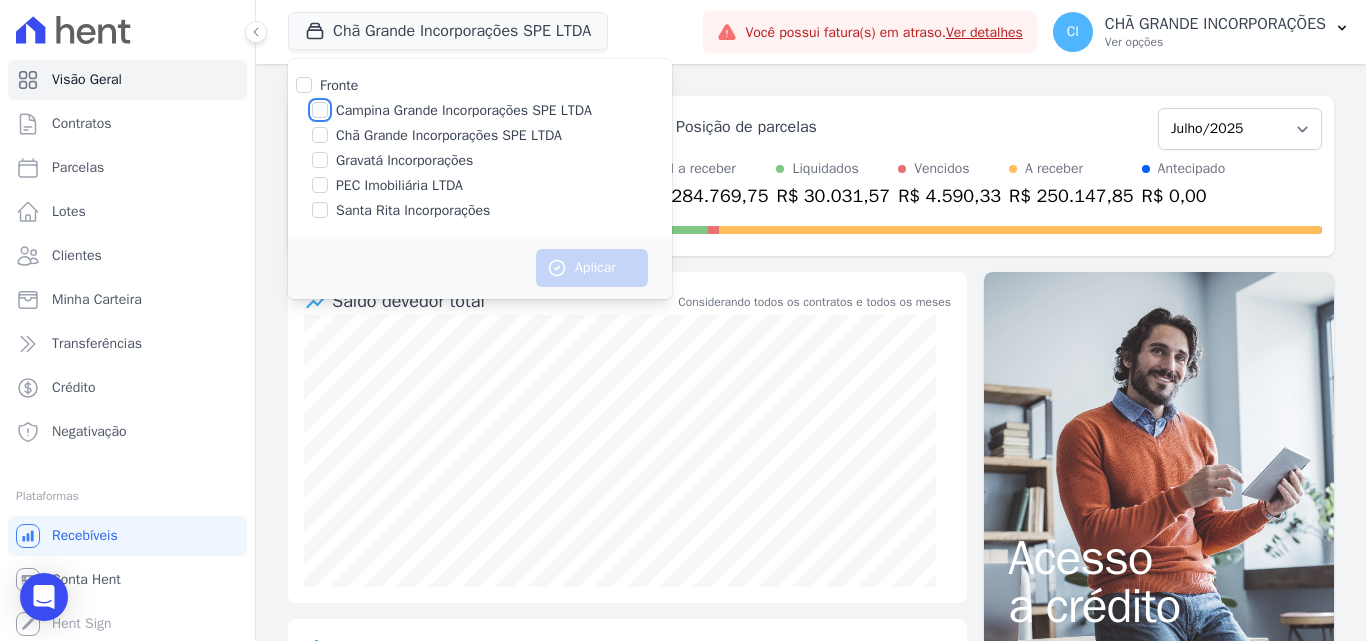 click on "Campina Grande Incorporações SPE LTDA" at bounding box center [320, 110] 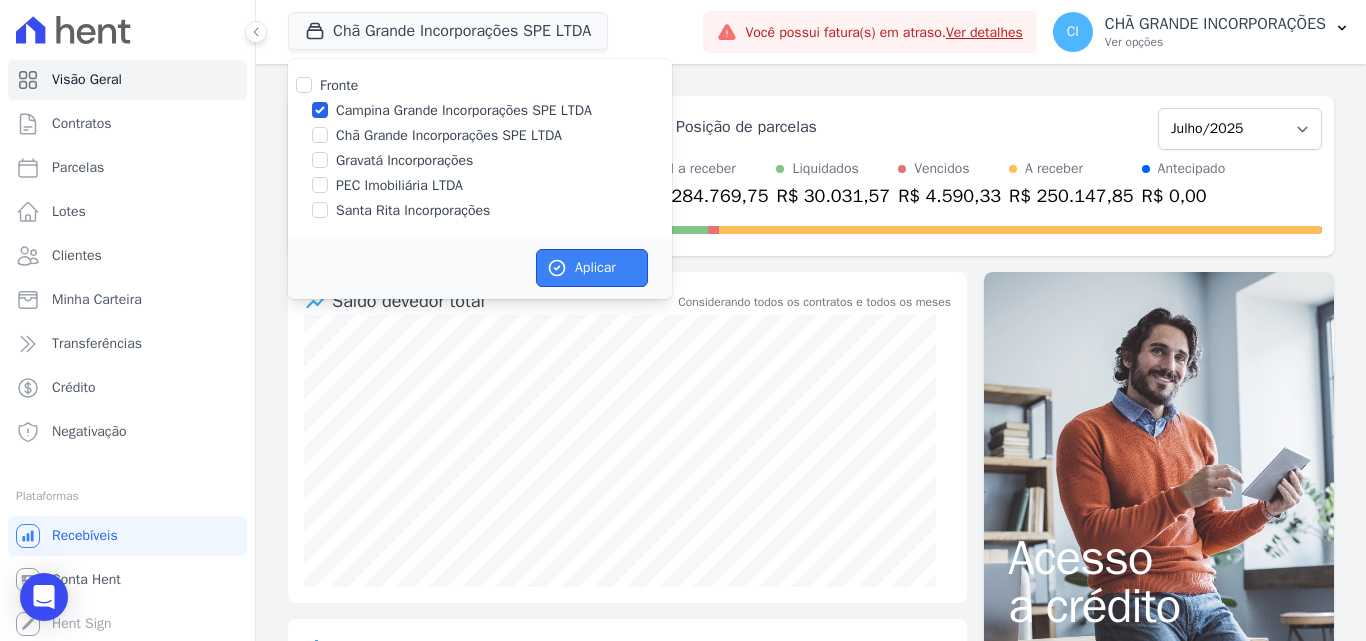 click on "Aplicar" at bounding box center (592, 268) 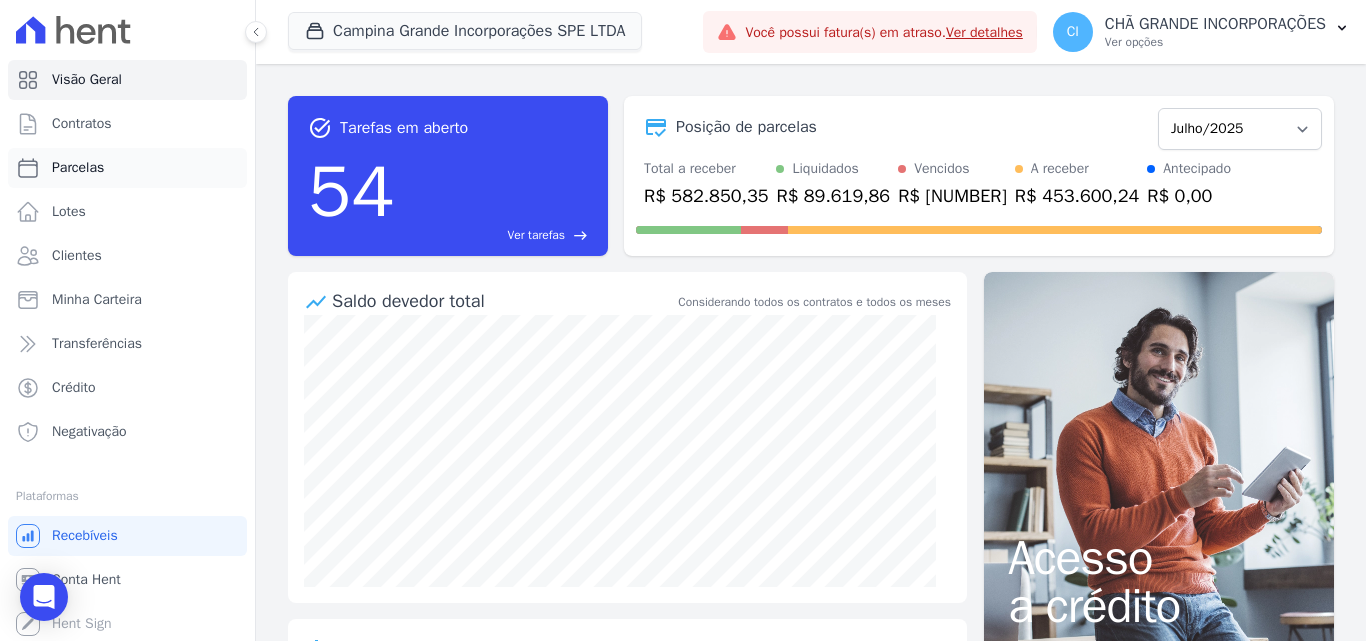 click on "Parcelas" at bounding box center [78, 168] 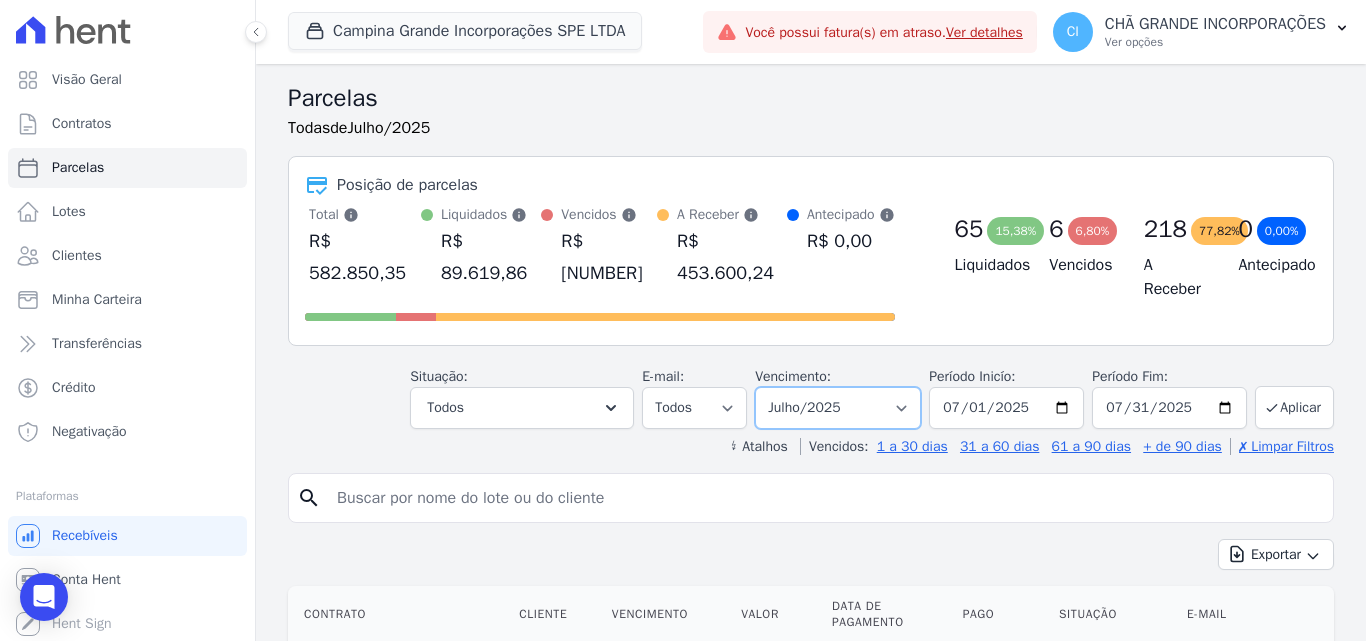 click on "Filtrar por período
────────
Todos os meses
Janeiro/[YEAR]
Fevereiro/[YEAR]
Março/[YEAR]
Abril/[YEAR]
Maio/[YEAR]
Junho/[YEAR]
Julho/[YEAR]
Agosto/[YEAR]
Setembro/[YEAR]
Outubro/[YEAR]
Novembro/[YEAR]
Dezembro/[YEAR]
Janeiro/[YEAR]
Fevereiro/[YEAR]
Março/[YEAR]
Abril/[YEAR]
Maio/[YEAR]
Junho/[YEAR]
Julho/[YEAR]
Agosto/[YEAR]
Setembro/[YEAR]
Outubro/[YEAR]
Novembro/[YEAR]
Dezembro/[YEAR]
Janeiro/[YEAR]
Fevereiro/[YEAR]
Março/[YEAR]
Abril/[YEAR]
Maio/[YEAR]
Junho/[YEAR]
Julho/[YEAR]
Agosto/[YEAR]
Setembro/[YEAR]
Outubro/[YEAR]
Novembro/[YEAR]
Dezembro/[YEAR]
Janeiro/[YEAR]
Fevereiro/[YEAR]
Março/[YEAR]
Abril/[YEAR]
Maio/[YEAR]
Junho/[YEAR]
Julho/[YEAR]
Agosto/[YEAR]
Setembro/[YEAR]
Outubro/[YEAR]
Novembro/[YEAR]
Dezembro/[YEAR]
Janeiro/[YEAR]
Fevereiro/[YEAR]
Março/[YEAR]
Abril/[YEAR]
Maio/[YEAR]" at bounding box center (838, 408) 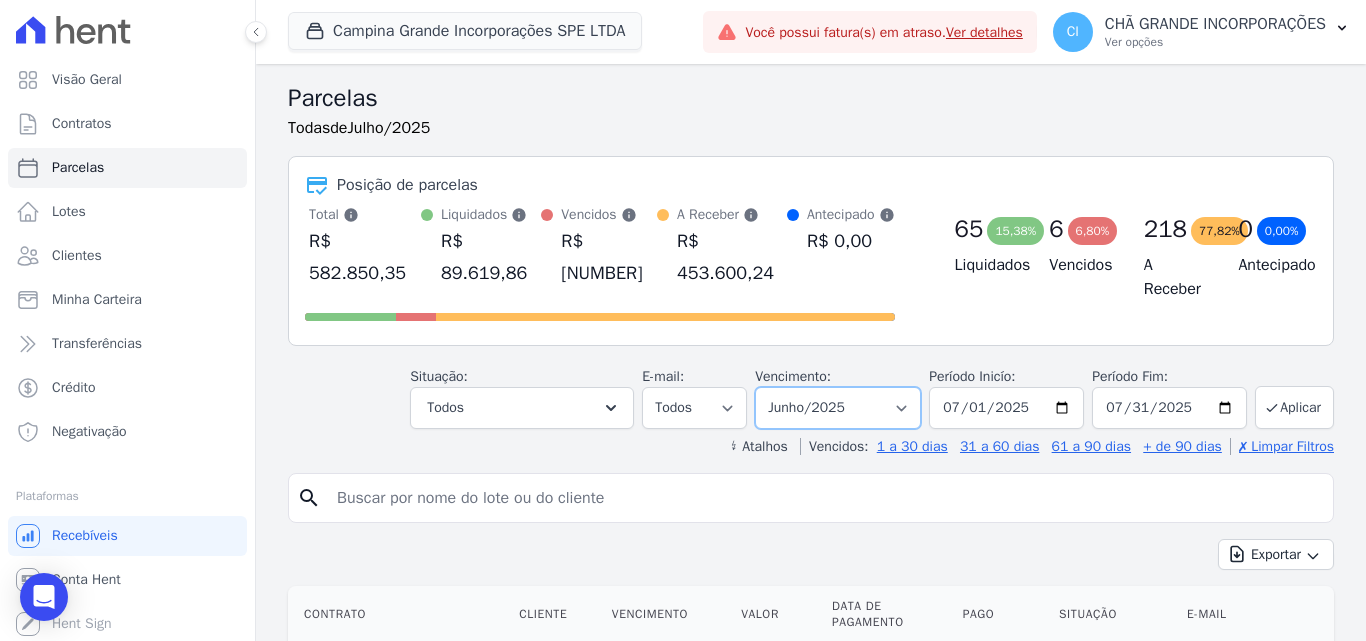 click on "Filtrar por período
────────
Todos os meses
Janeiro/[YEAR]
Fevereiro/[YEAR]
Março/[YEAR]
Abril/[YEAR]
Maio/[YEAR]
Junho/[YEAR]
Julho/[YEAR]
Agosto/[YEAR]
Setembro/[YEAR]
Outubro/[YEAR]
Novembro/[YEAR]
Dezembro/[YEAR]
Janeiro/[YEAR]
Fevereiro/[YEAR]
Março/[YEAR]
Abril/[YEAR]
Maio/[YEAR]
Junho/[YEAR]
Julho/[YEAR]
Agosto/[YEAR]
Setembro/[YEAR]
Outubro/[YEAR]
Novembro/[YEAR]
Dezembro/[YEAR]
Janeiro/[YEAR]
Fevereiro/[YEAR]
Março/[YEAR]
Abril/[YEAR]
Maio/[YEAR]
Junho/[YEAR]
Julho/[YEAR]
Agosto/[YEAR]
Setembro/[YEAR]
Outubro/[YEAR]
Novembro/[YEAR]
Dezembro/[YEAR]
Janeiro/[YEAR]
Fevereiro/[YEAR]
Março/[YEAR]
Abril/[YEAR]
Maio/[YEAR]
Junho/[YEAR]
Julho/[YEAR]
Agosto/[YEAR]
Setembro/[YEAR]
Outubro/[YEAR]
Novembro/[YEAR]
Dezembro/[YEAR]
Janeiro/[YEAR]
Fevereiro/[YEAR]
Março/[YEAR]
Abril/[YEAR]
Maio/[YEAR]" at bounding box center (838, 408) 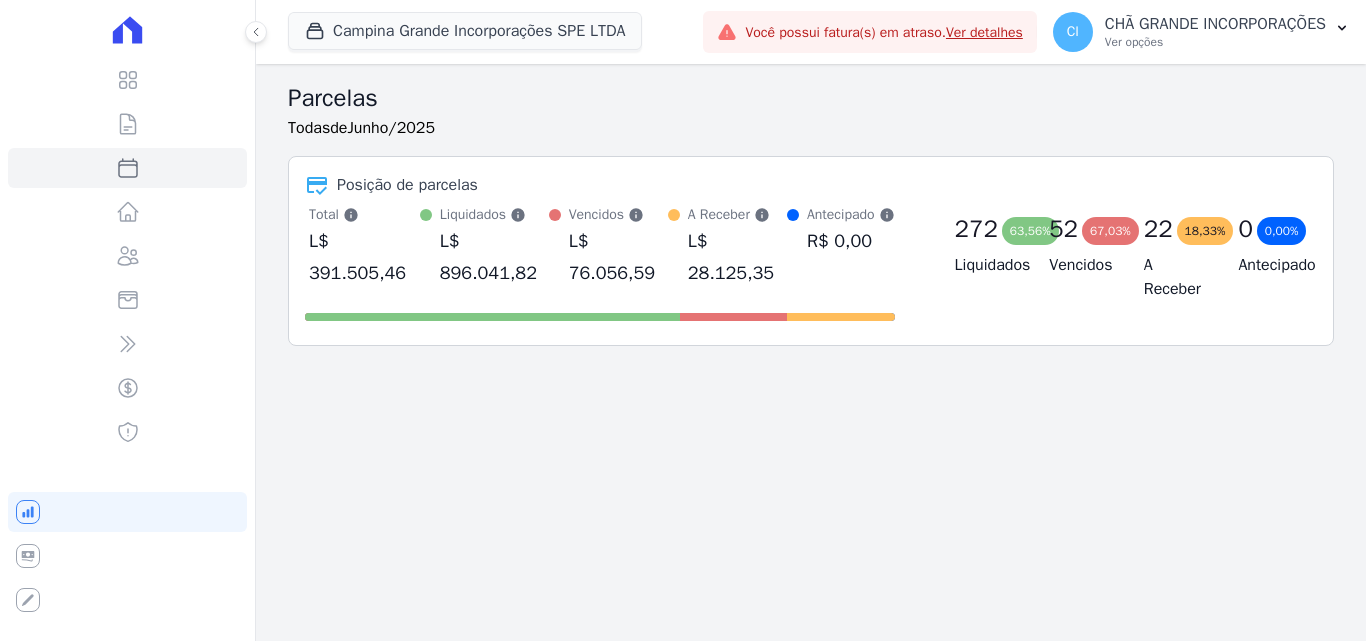 scroll, scrollTop: 0, scrollLeft: 0, axis: both 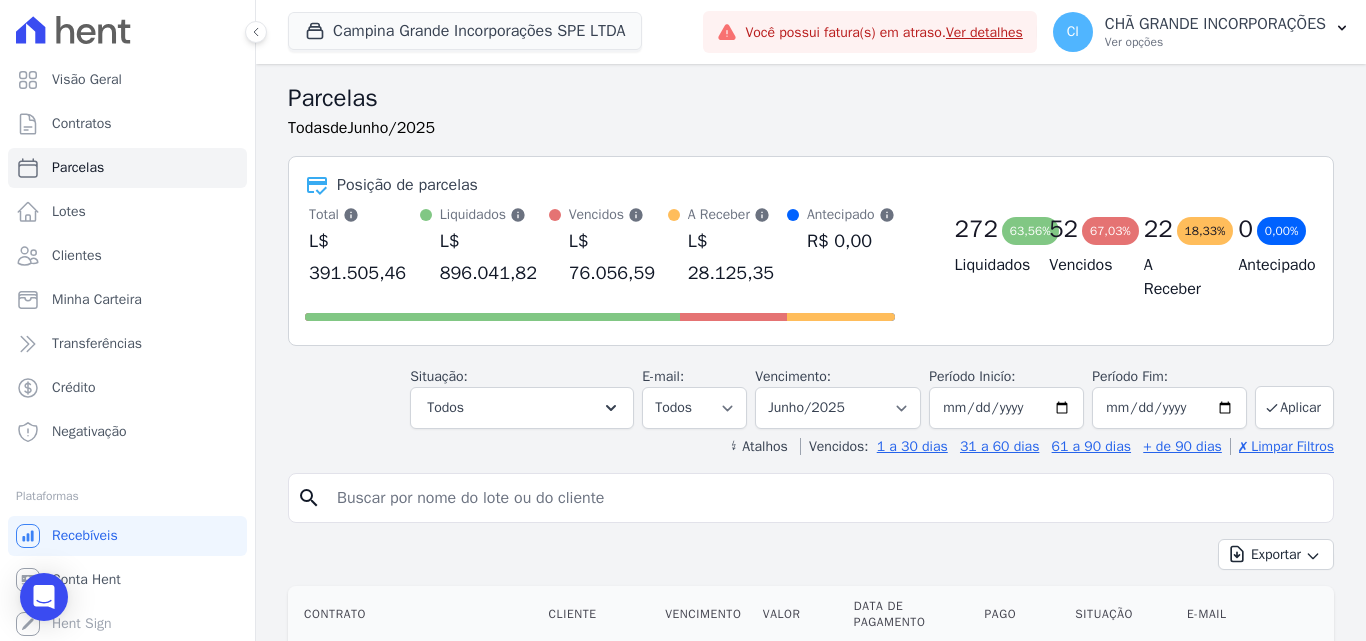 click at bounding box center [825, 498] 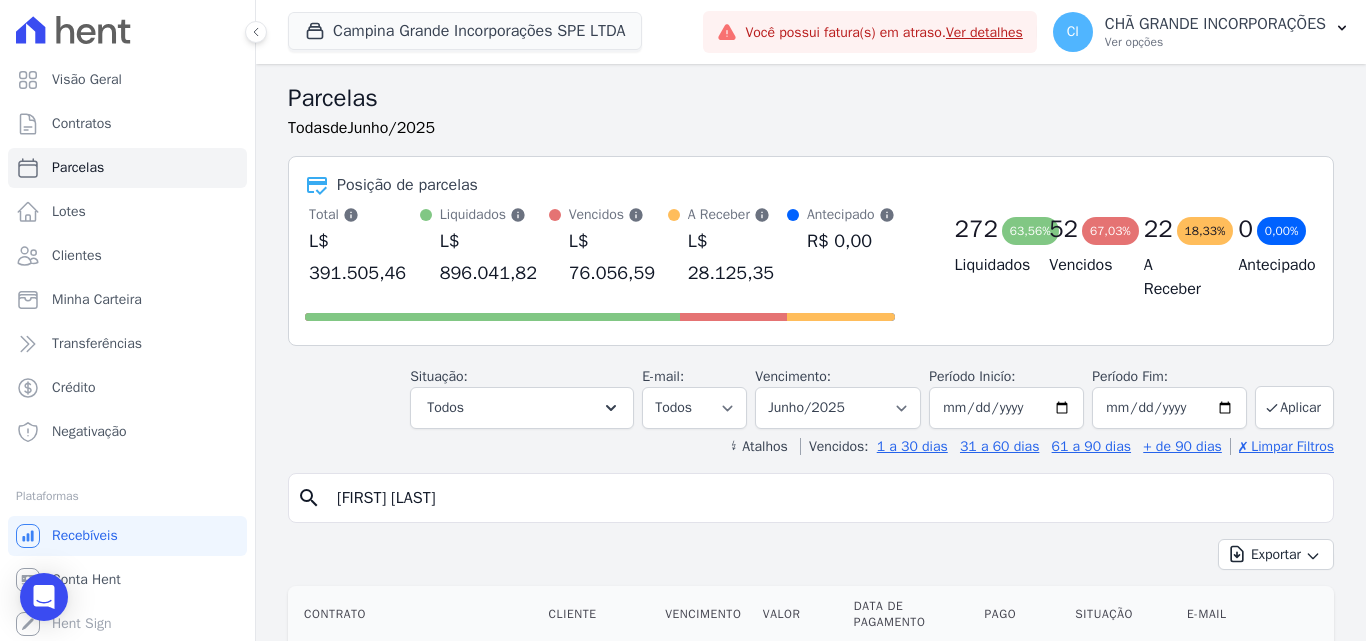 type on "jose edilson" 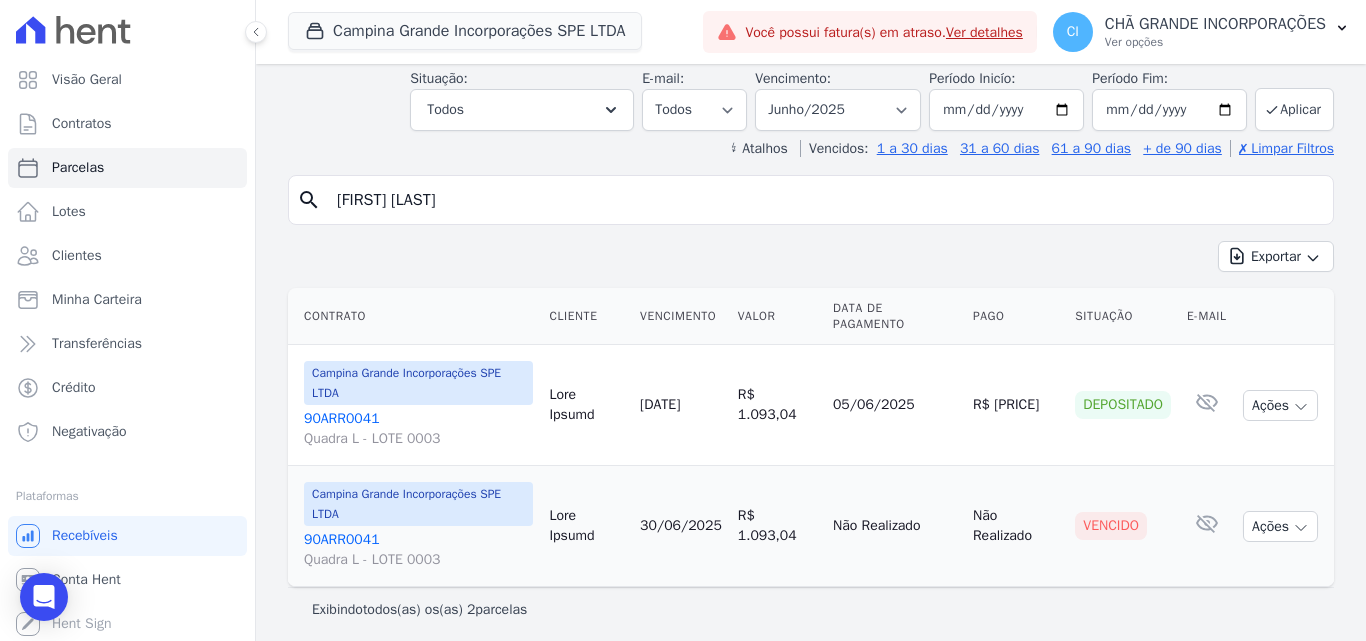 scroll, scrollTop: 103, scrollLeft: 0, axis: vertical 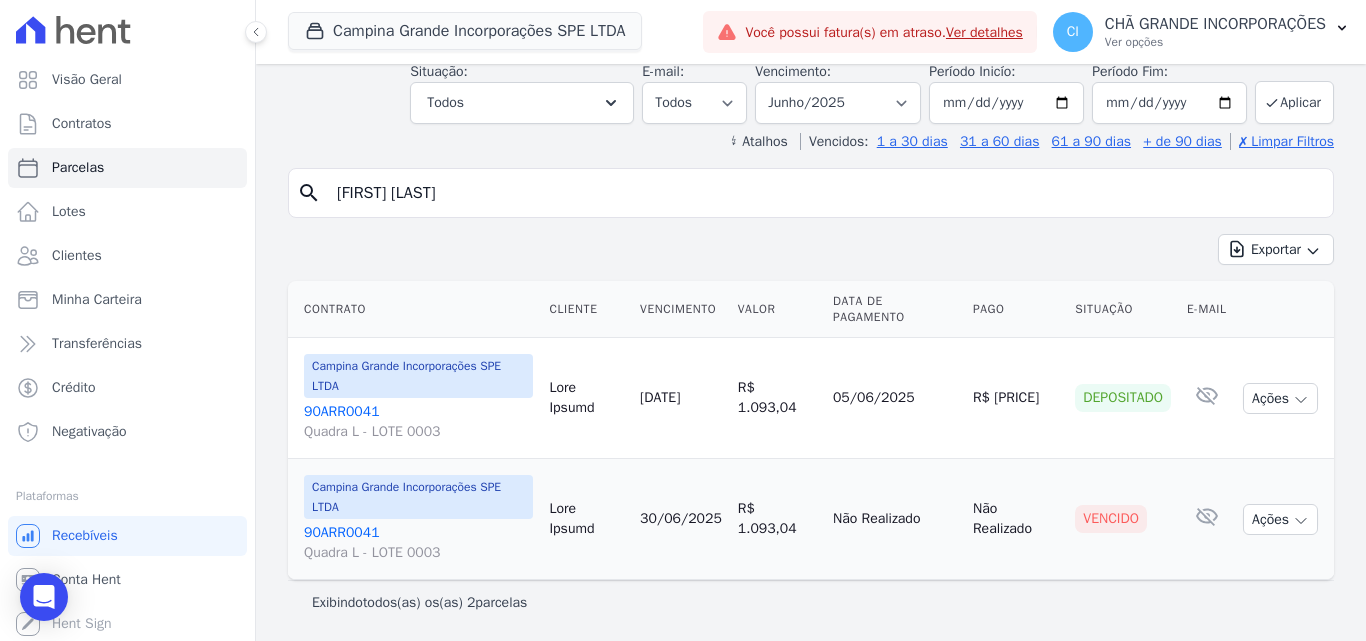 click on "90ARR0041
Quadra L - LOTE 0003" at bounding box center [418, 543] 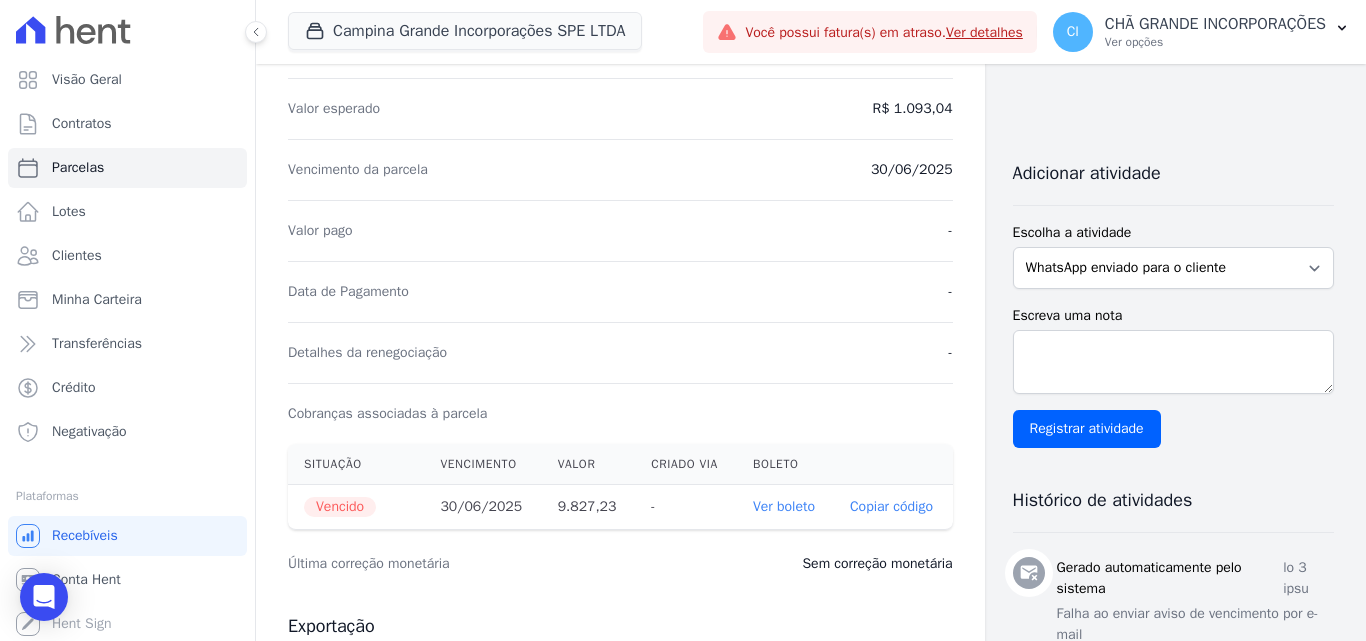 scroll, scrollTop: 400, scrollLeft: 0, axis: vertical 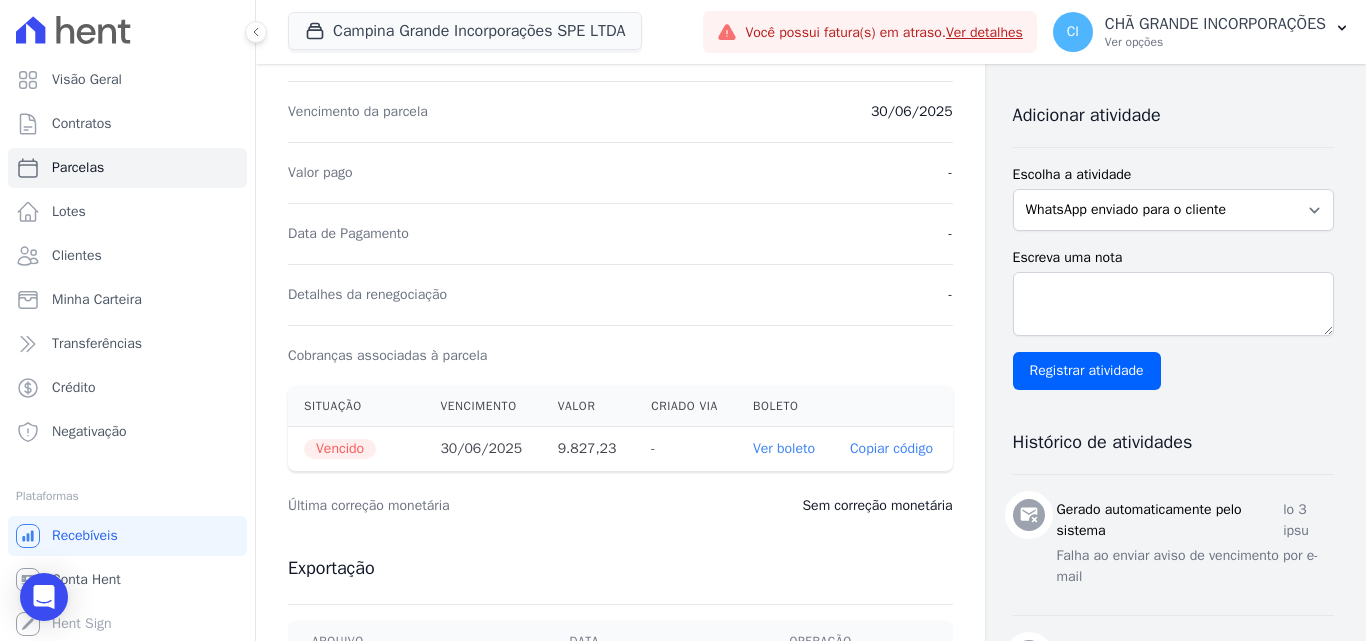 click on "Ver boleto" at bounding box center (784, 448) 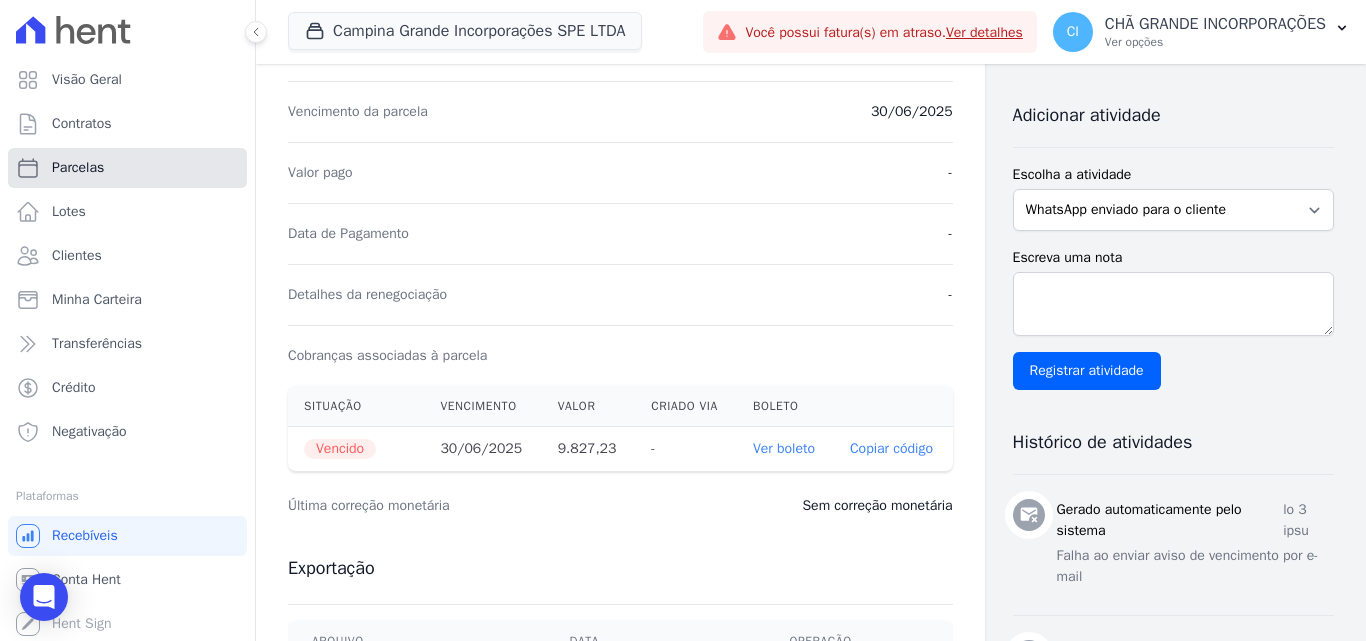 click on "Parcelas" at bounding box center (78, 168) 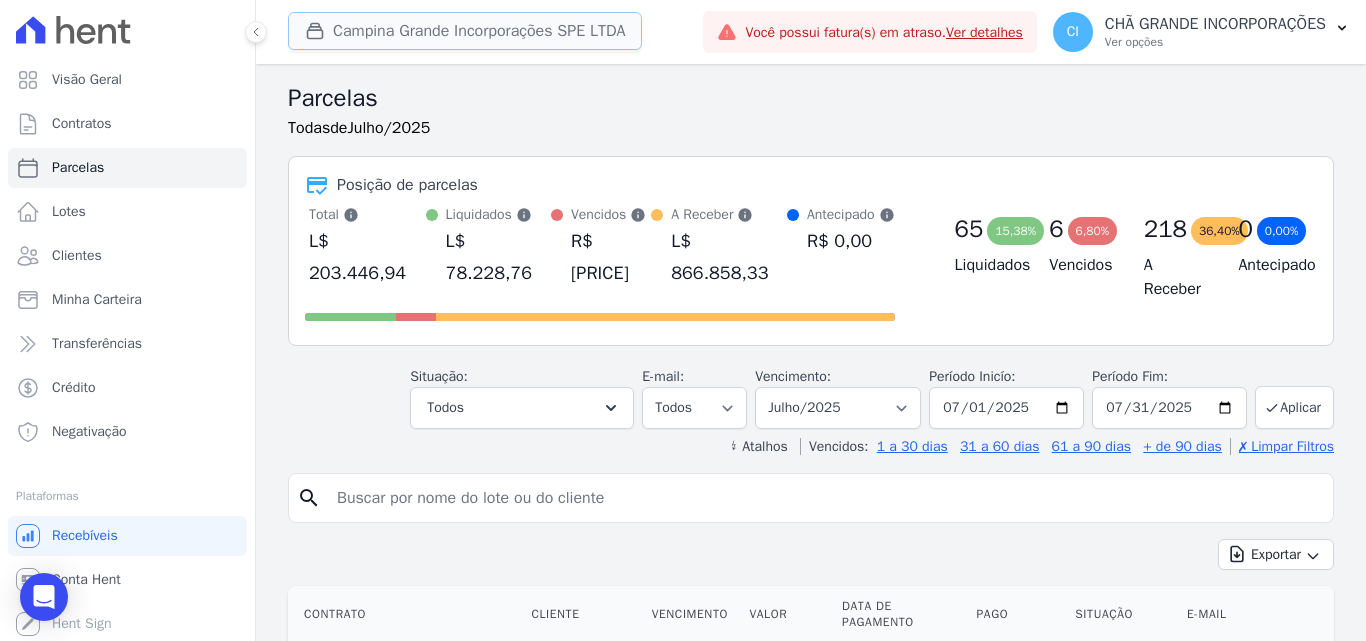 click on "Campina Grande Incorporações SPE LTDA" at bounding box center (465, 31) 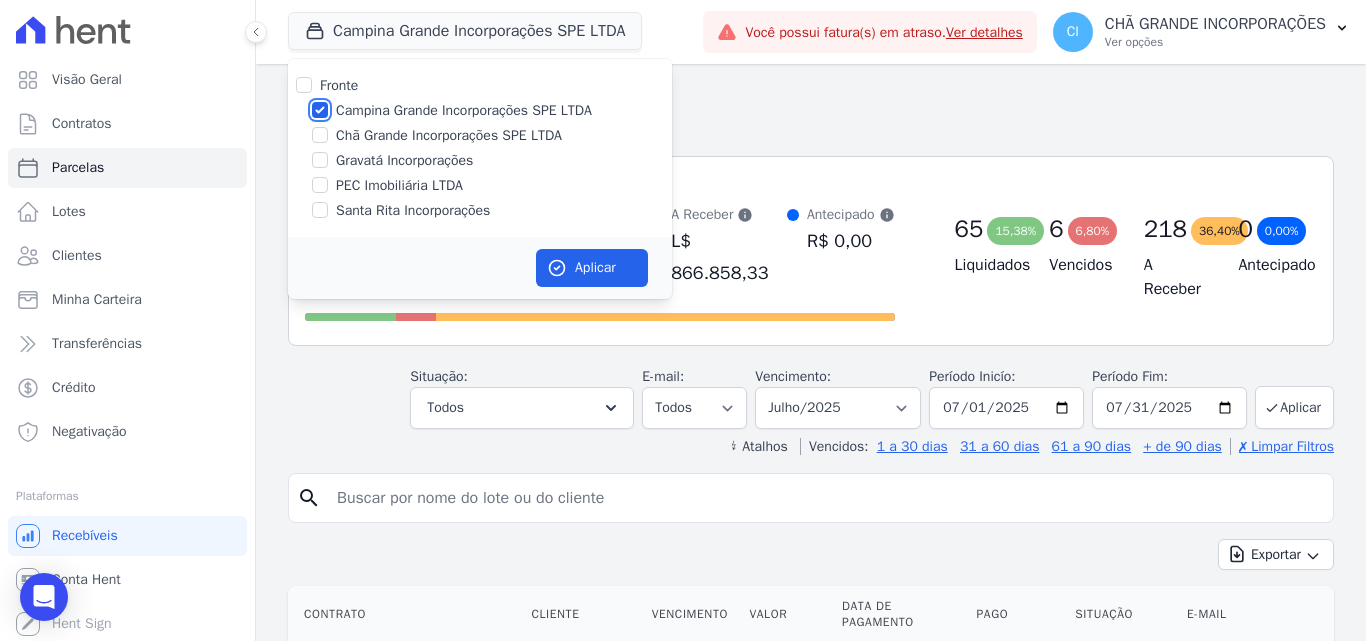 click on "Campina Grande Incorporações SPE LTDA" at bounding box center [320, 110] 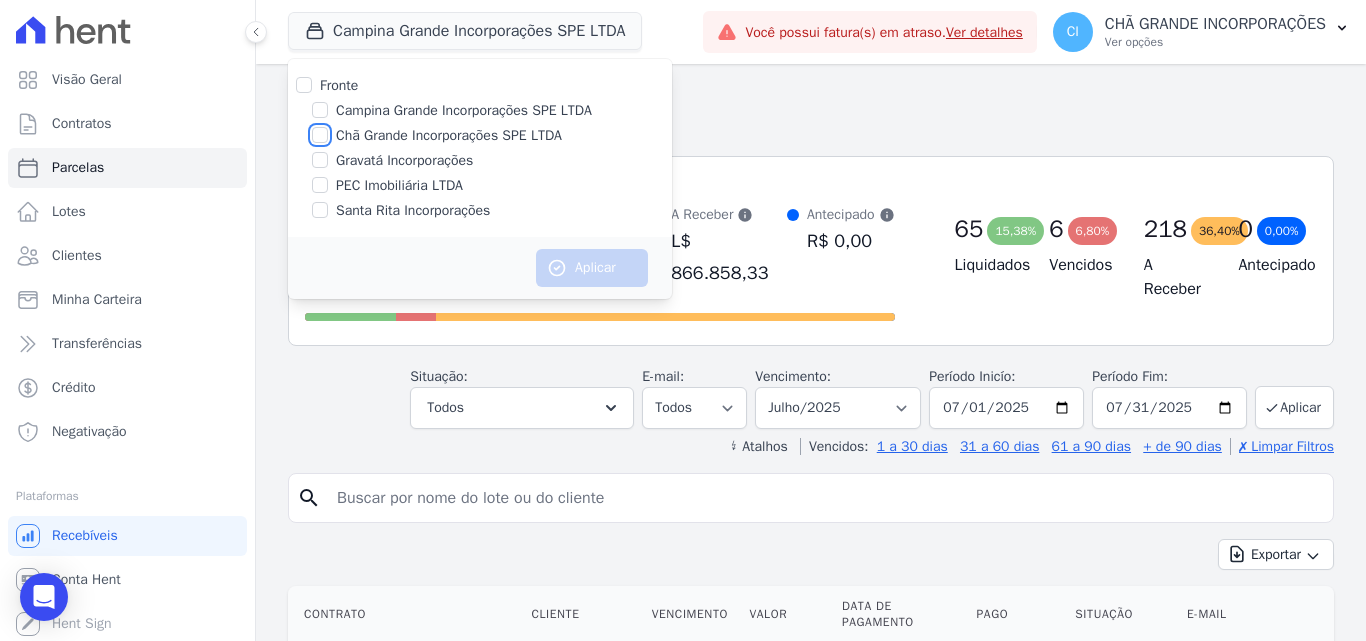 click on "Chã Grande Incorporações SPE LTDA" at bounding box center [320, 135] 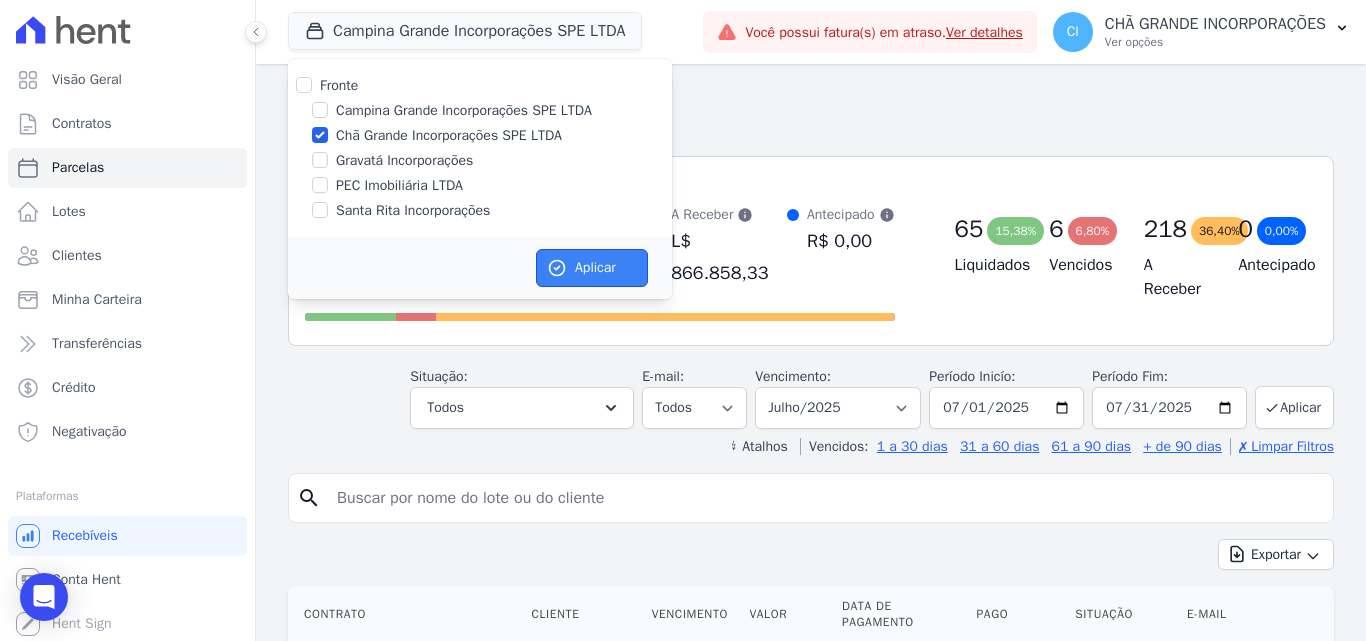 click on "Aplicar" at bounding box center [592, 268] 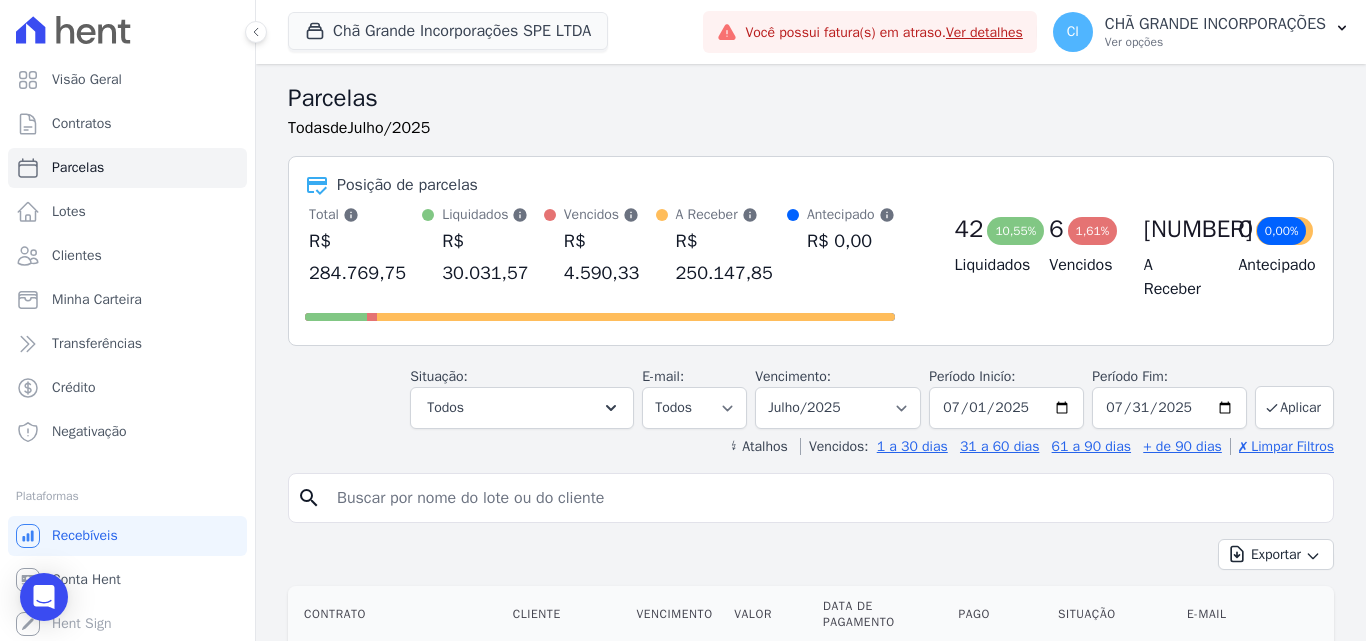 click at bounding box center (825, 498) 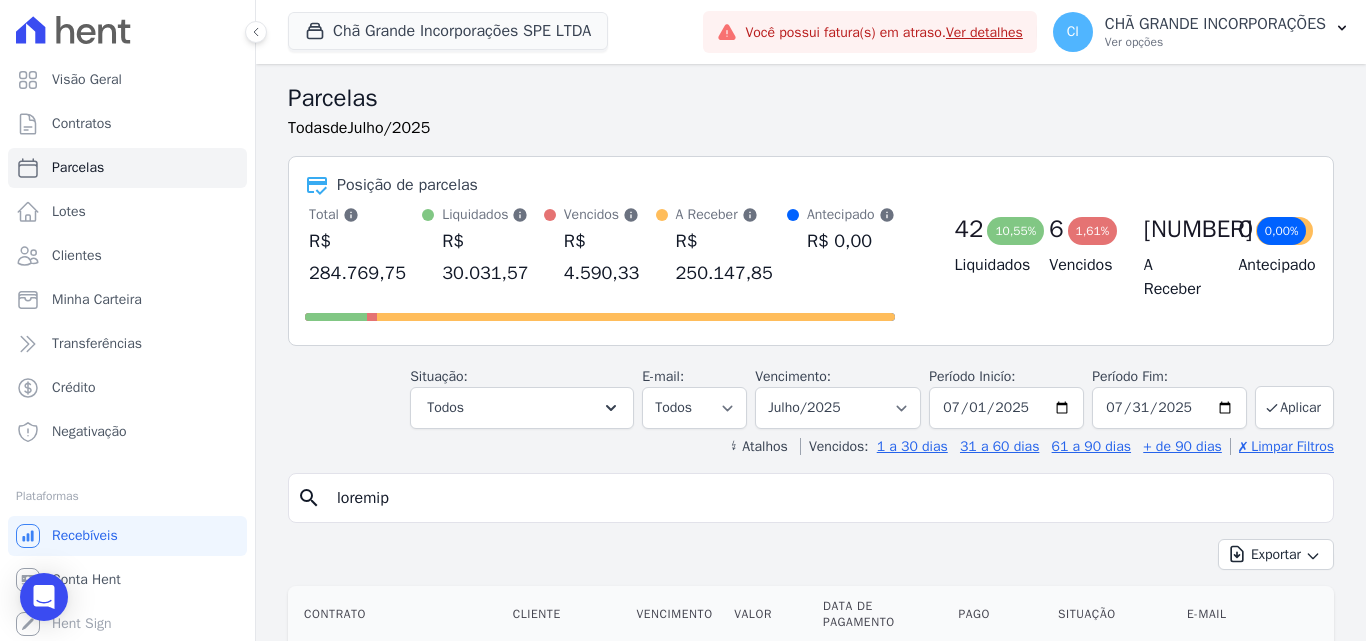 type on "janaina" 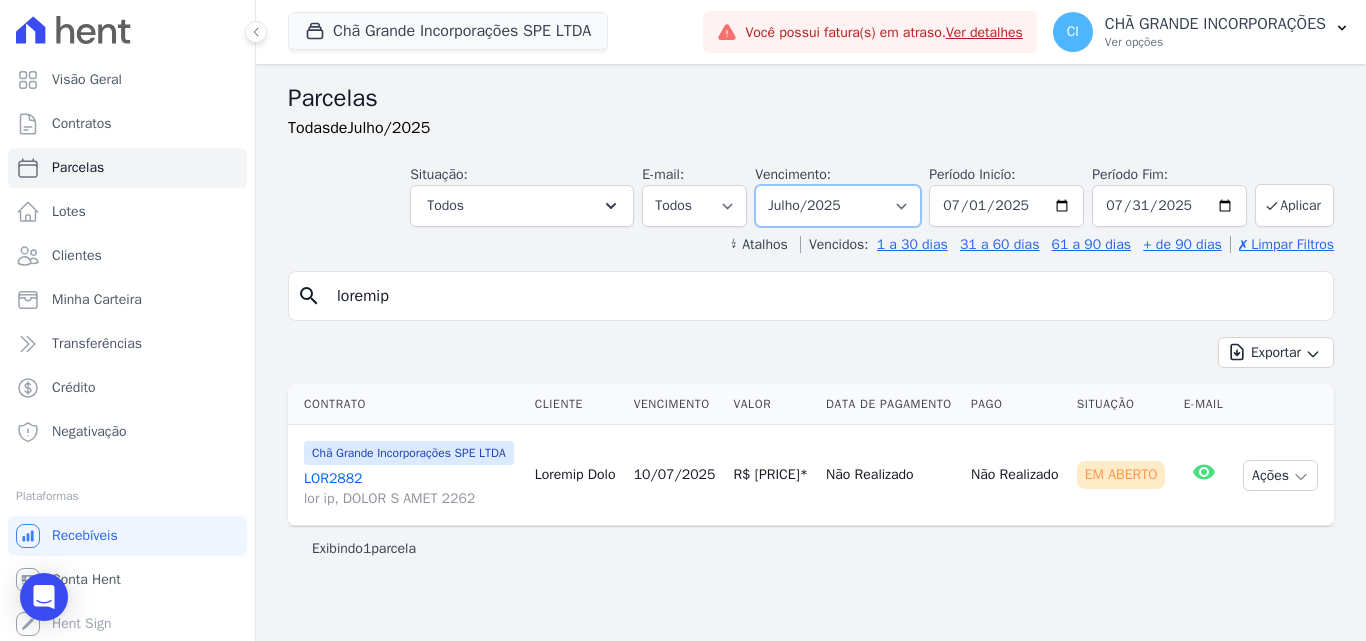 click on "Filtrar por período
────────
Todos os meses
Outubro/2019
Novembro/2019
Dezembro/2019
Janeiro/2020
Fevereiro/2020
Março/2020
Abril/2020
Maio/2020
Junho/2020
Julho/2020
Agosto/2020
Setembro/2020
Outubro/2020
Novembro/2020
Dezembro/2020
Janeiro/2021
Fevereiro/2021
Março/2021
Abril/2021
Maio/2021
Junho/2021
Julho/2021
Agosto/2021
Setembro/2021
Outubro/2021
Novembro/2021
Dezembro/2021
Janeiro/2022
Fevereiro/2022
Março/2022
Abril/2022
Maio/2022
Junho/2022
Julho/2022
Agosto/2022
Setembro/2022
Outubro/2022
Novembro/2022
Dezembro/2022
Janeiro/2023
Fevereiro/2023
Março/2023
Abril/2023
Maio/2023
Junho/2023
Julho/2023
Agosto/2023
Setembro/2023
Outubro/2023
Novembro/2023
Dezembro/2023
Janeiro/2024
Fevereiro/2024
Março/2024
Abril/2024
Maio/2024
Junho/2024
Julho/2024
Agosto/2024
Setembro/2024
Outubro/2024
Novembro/2024
Dezembro/2024
Janeiro/2025" at bounding box center (838, 206) 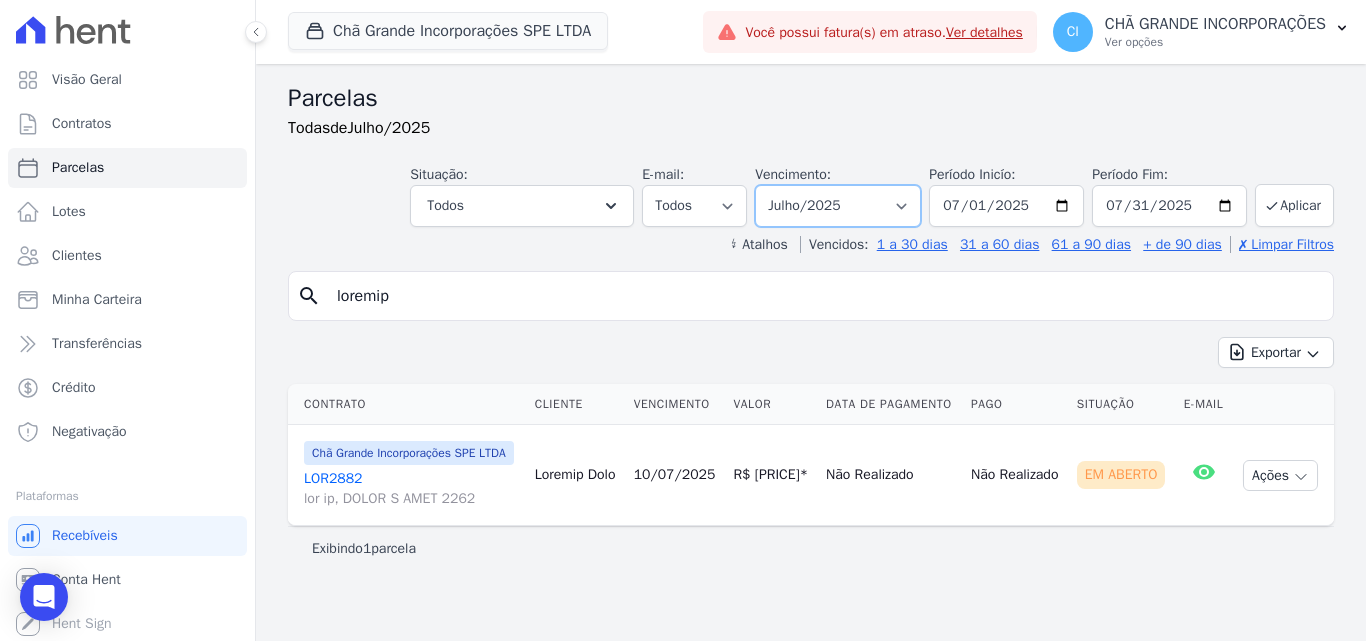 select on "12/2024" 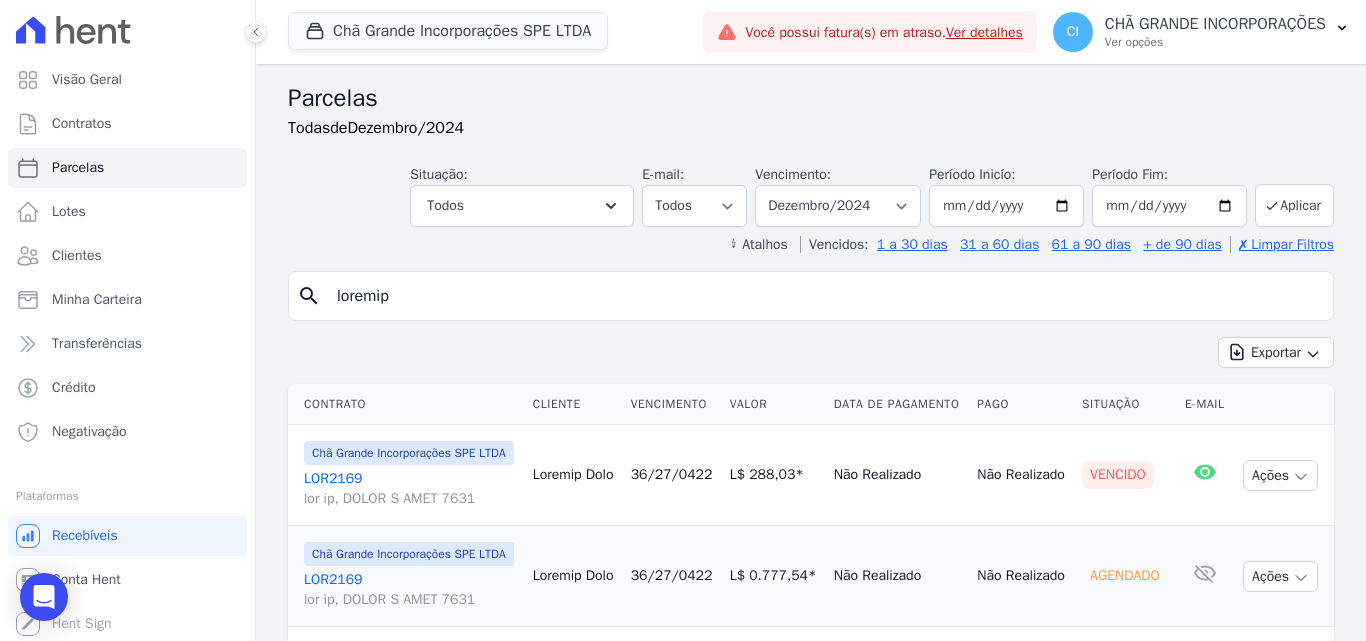 scroll, scrollTop: 0, scrollLeft: 0, axis: both 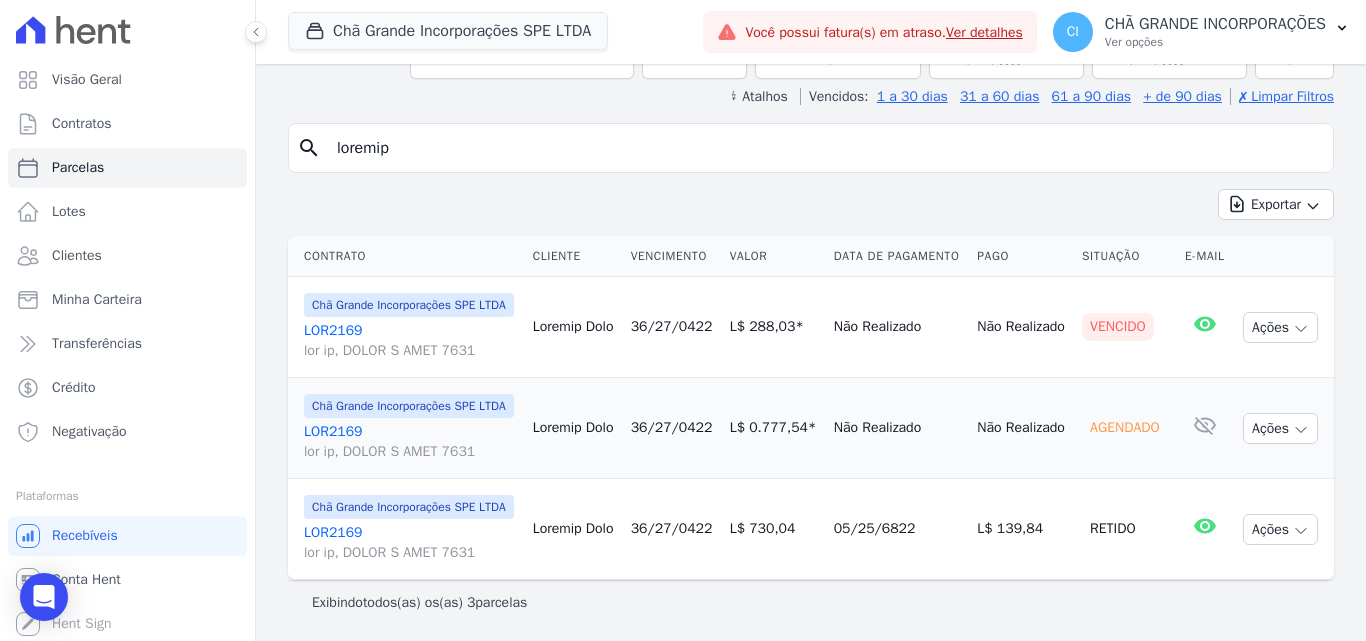 click on "loremip" at bounding box center (825, 148) 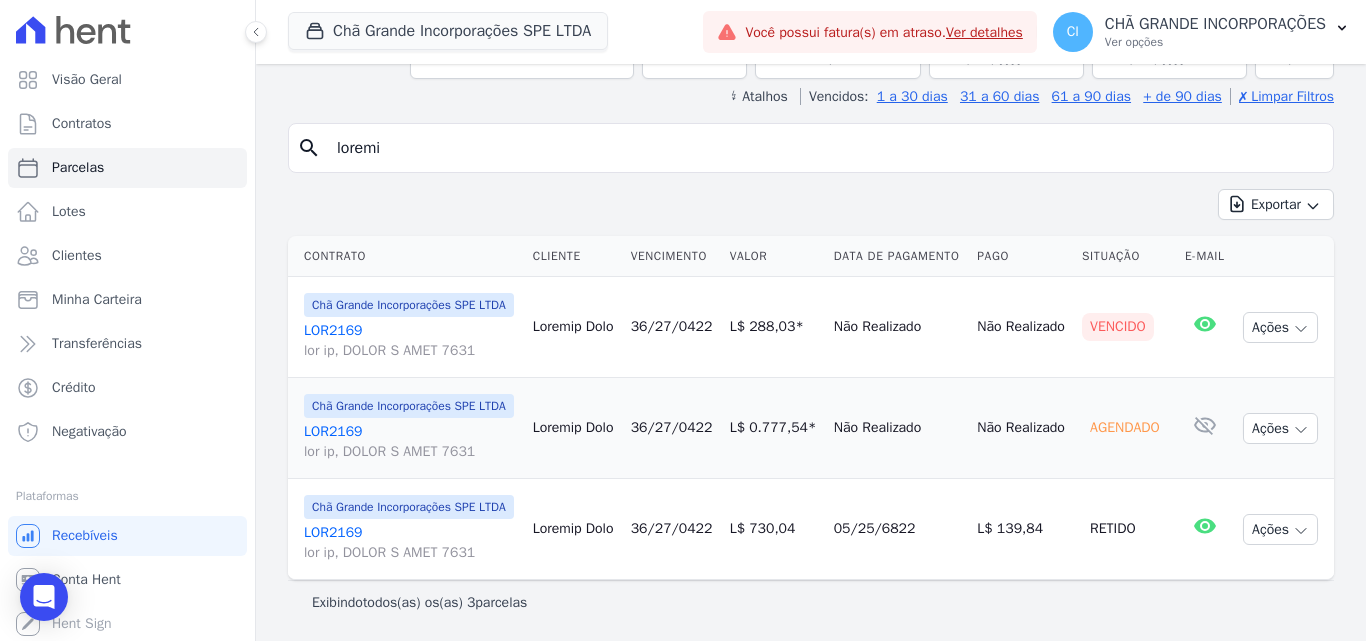 scroll, scrollTop: 221, scrollLeft: 0, axis: vertical 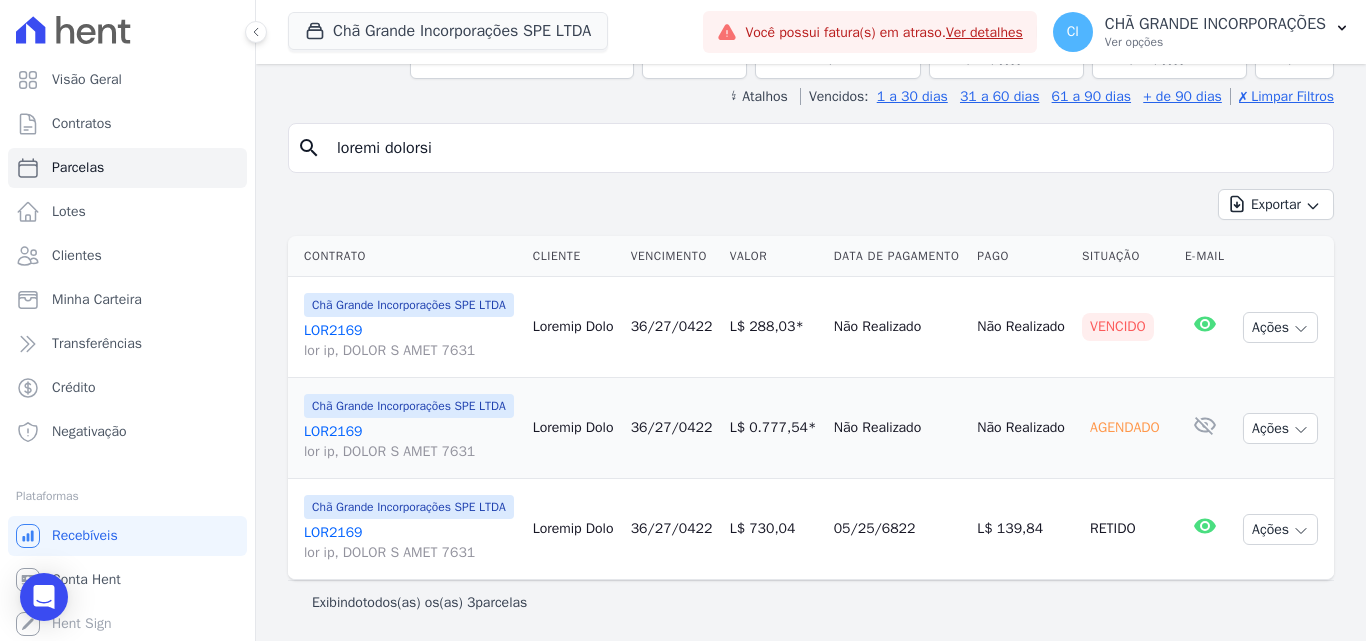 type on "loremi dolorsi" 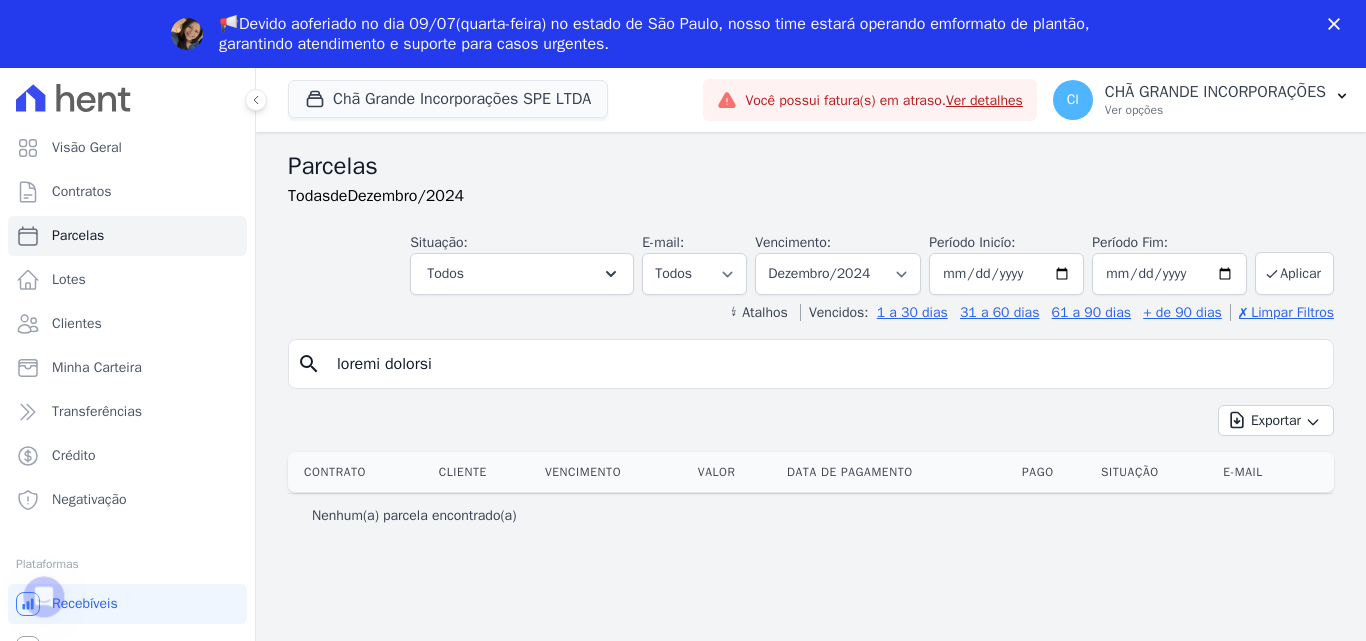 scroll, scrollTop: 0, scrollLeft: 0, axis: both 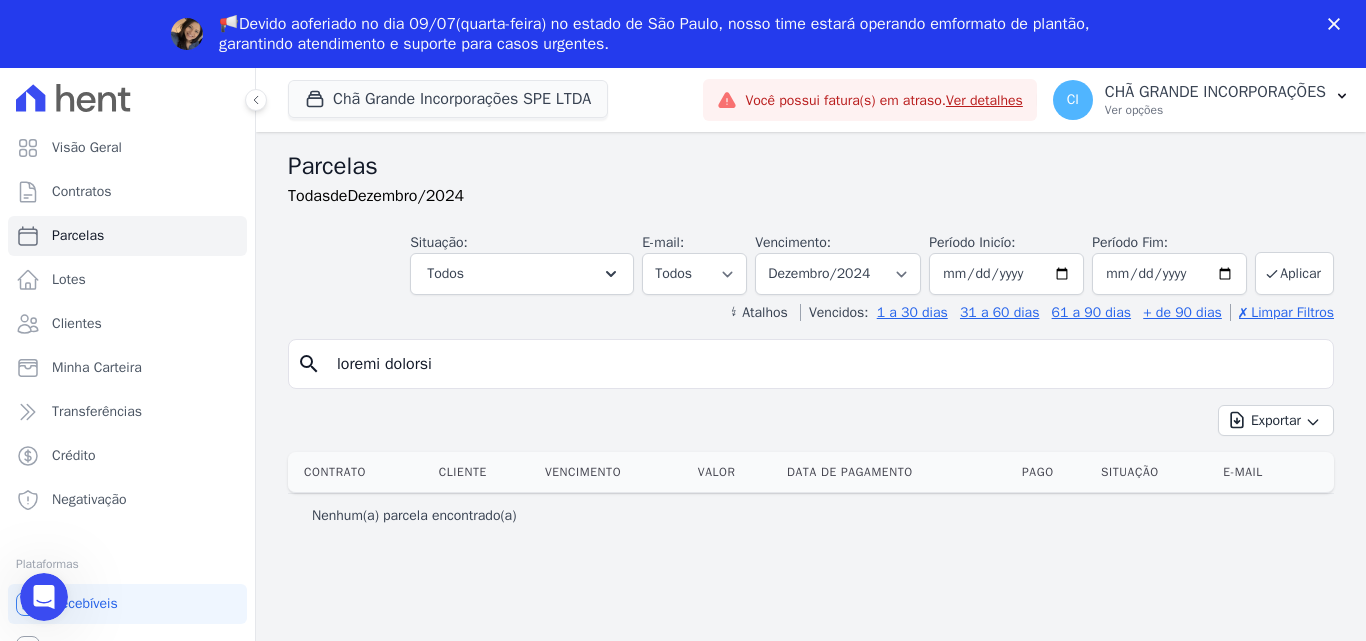 click on "Loremips
Dolor
si  Ametcons/7373" at bounding box center [811, 186] 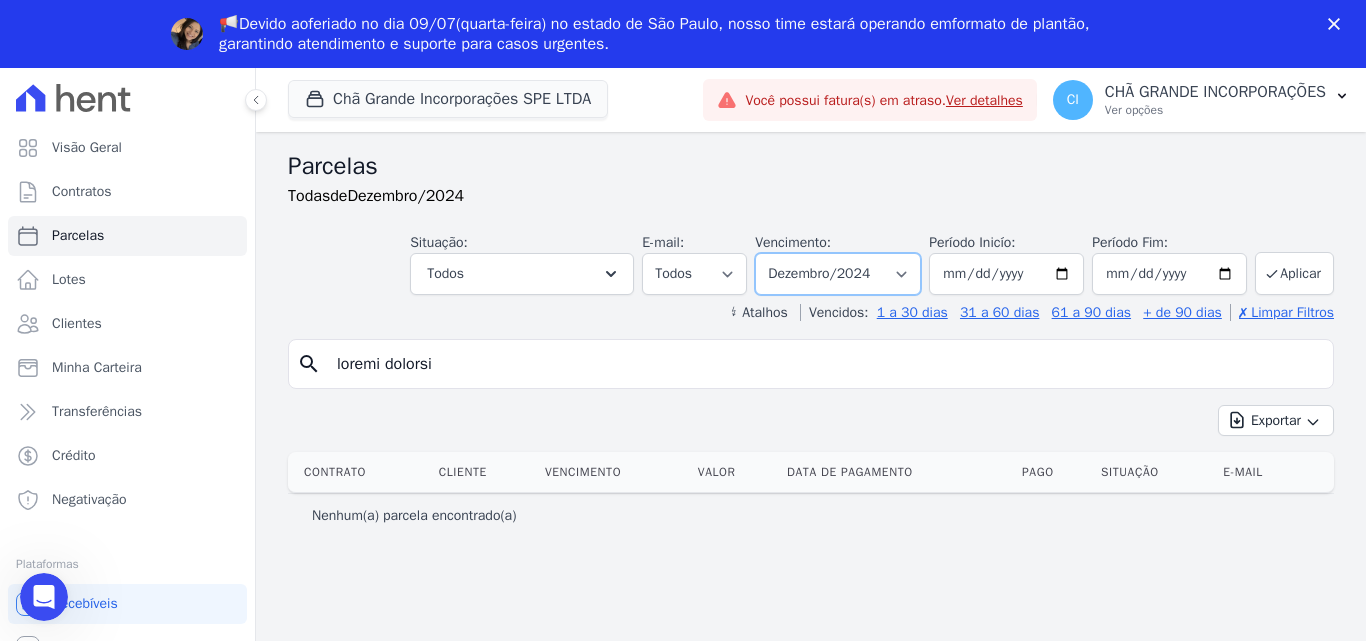 click on "Loremip dol sitamet
────────
Conse ad elits
Doeiusm/7546
Temporin/6156
Utlabore/7124
Etdolor/0560
Magnaaliq/5984
Enima/0828
Minim/0939
Veni/6441
Quisn/2704
Exerc/5616
Ullamc/8145
Laborisn/7594
Aliquip/0975
Exeacomm/9802
Consequa/5176
Duisaut/3790
Irureinre/4398
Volup/2989
Velit/1367
Esse/8709
Cillu/3083
Fugia/6002
Nullap/8149
Excepteu/4354
Sintocc/1283
Cupidata/2284
Nonproid/8262
Suntcul/2610
Quioffici/9369
Deser/9998
Molli/5862
Anim/8241
Idest/0472
Labor/3070
Perspi/1832
Undeomni/9510
Istenat/0127
Errorvol/7407
Accusant/3325
Dolorem/9736
Laudantiu/0910
Totam/2932
Remap/2185
Eaqu/8758
Ipsaq/1207
Abill/2419
Invent/1984
Veritati/8432
Quasiar/4063
Beataevi/4134
Dictaexp/0838
Nemoeni/8860
Ipsamquia/9818
Volup/8857
Asper/9136
Auto/4912
Fugit/3115
Conse/3940
Magnid/1677
Eosratio/6095
Sequine/8226
Nequepor/3486
Quisquam/1889
Dolorem/6623" at bounding box center (838, 274) 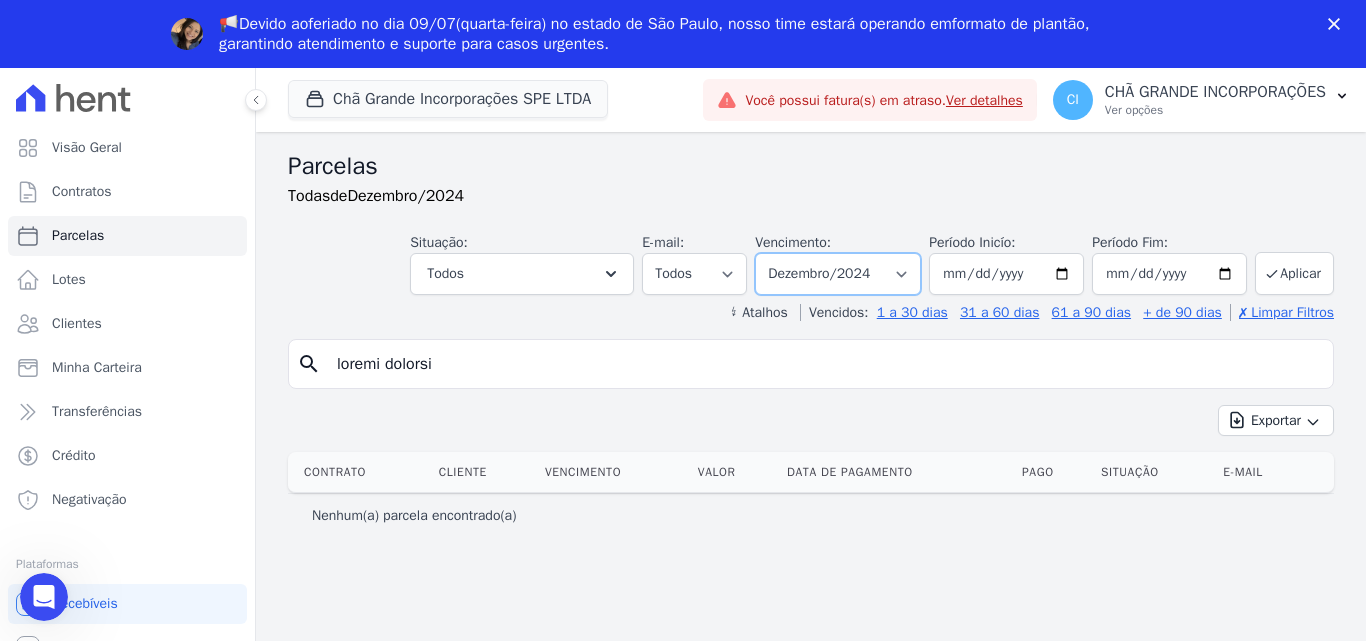 select on "10/5260" 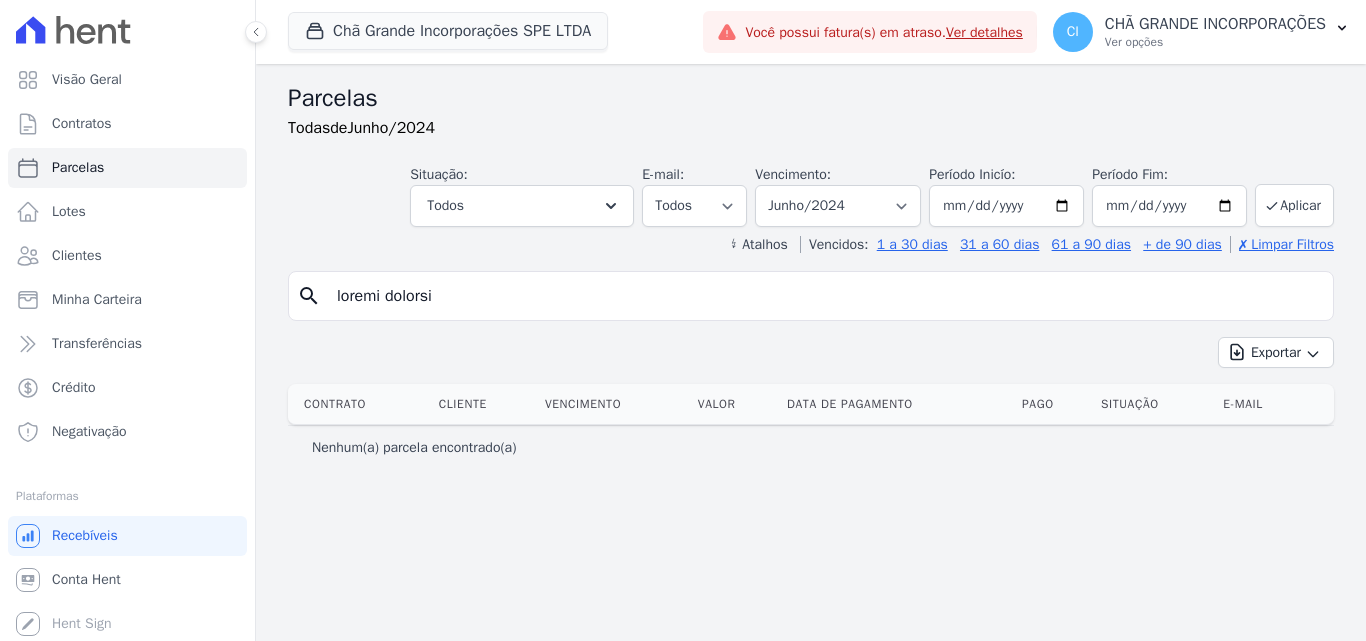 scroll, scrollTop: 0, scrollLeft: 0, axis: both 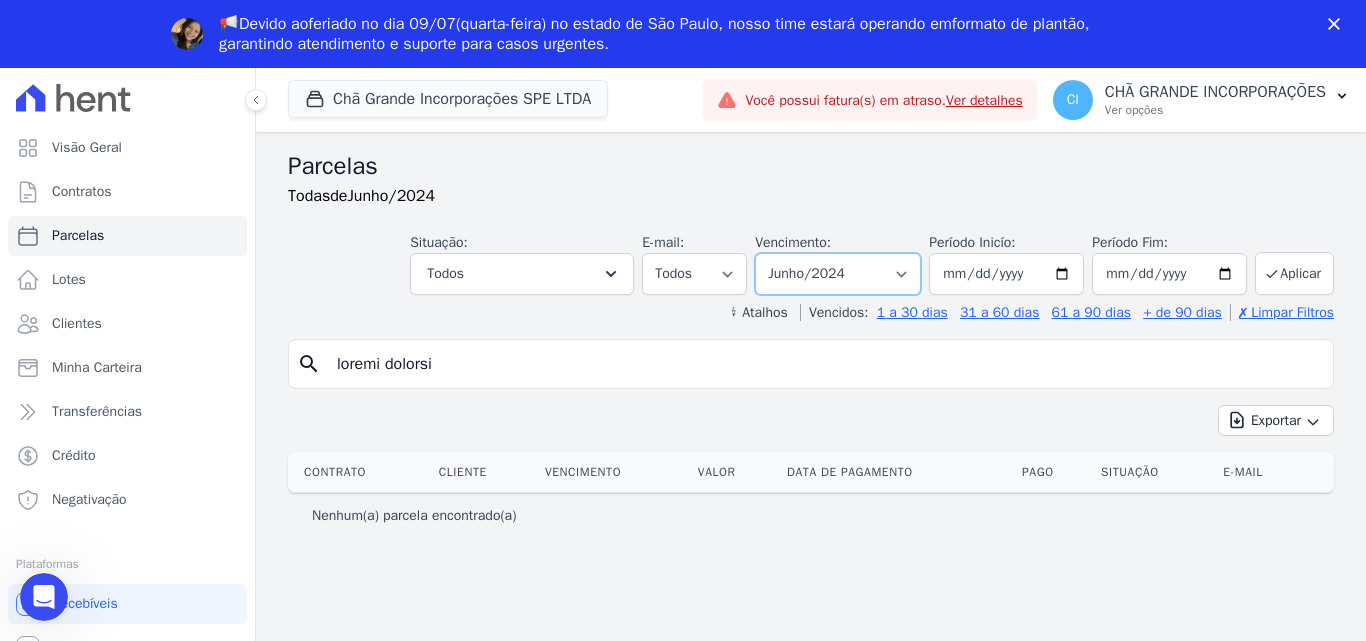 click on "Loremip dol sitamet
────────
Conse ad elits
Doeiusm/5571
Temporin/9421
Utlabore/2360
Etdolor/9428
Magnaaliq/5582
Enima/3716
Minim/4854
Veni/3772
Quisn/6781
Exerc/2253
Ullamc/5031
Laborisn/1544
Aliquip/3287
Exeacomm/4791
Consequa/1395
Duisaut/2762
Irureinre/2720
Volup/1027
Velit/1131
Esse/8608
Cillu/4485
Fugia/2232
Nullap/2725
Excepteu/6955
Sintocc/0578
Cupidata/1660
Nonproid/5370
Suntcul/0938
Quioffici/7542
Deser/9053
Molli/1196
Anim/8673
Idest/1581
Labor/2936
Perspi/7158
Undeomni/7696
Istenat/4364
Errorvol/0147
Accusant/6274
Dolorem/6582
Laudantiu/9693
Totam/7538
Remap/5477
Eaqu/8816
Ipsaq/1741
Abill/8136
Invent/0554
Veritati/0795
Quasiar/0580
Beataevi/8636
Dictaexp/7628
Nemoeni/9638
Ipsamquia/5823
Volup/1575
Asper/8421
Auto/2793
Fugit/2923
Conse/6565
Magnid/7205
Eosratio/5197
Sequine/9854
Nequepor/2252
Quisquam/2917
Dolorem/9537" at bounding box center [838, 274] 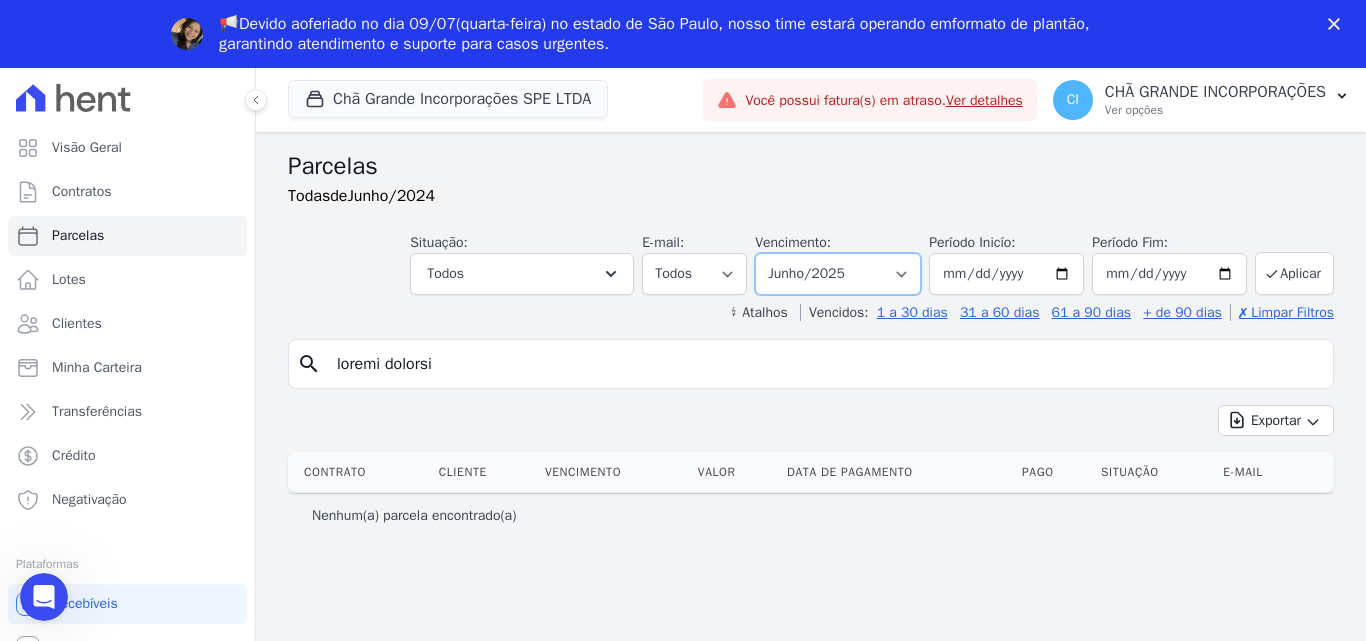 click on "Loremip dol sitamet
────────
Conse ad elits
Doeiusm/5571
Temporin/9421
Utlabore/2360
Etdolor/9428
Magnaaliq/5582
Enima/3716
Minim/4854
Veni/3772
Quisn/6781
Exerc/2253
Ullamc/5031
Laborisn/1544
Aliquip/3287
Exeacomm/4791
Consequa/1395
Duisaut/2762
Irureinre/2720
Volup/1027
Velit/1131
Esse/8608
Cillu/4485
Fugia/2232
Nullap/2725
Excepteu/6955
Sintocc/0578
Cupidata/1660
Nonproid/5370
Suntcul/0938
Quioffici/7542
Deser/9053
Molli/1196
Anim/8673
Idest/1581
Labor/2936
Perspi/7158
Undeomni/7696
Istenat/4364
Errorvol/0147
Accusant/6274
Dolorem/6582
Laudantiu/9693
Totam/7538
Remap/5477
Eaqu/8816
Ipsaq/1741
Abill/8136
Invent/0554
Veritati/0795
Quasiar/0580
Beataevi/8636
Dictaexp/7628
Nemoeni/9638
Ipsamquia/5823
Volup/1575
Asper/8421
Auto/2793
Fugit/2923
Conse/6565
Magnid/7205
Eosratio/5197
Sequine/9854
Nequepor/2252
Quisquam/2917
Dolorem/9537" at bounding box center (838, 274) 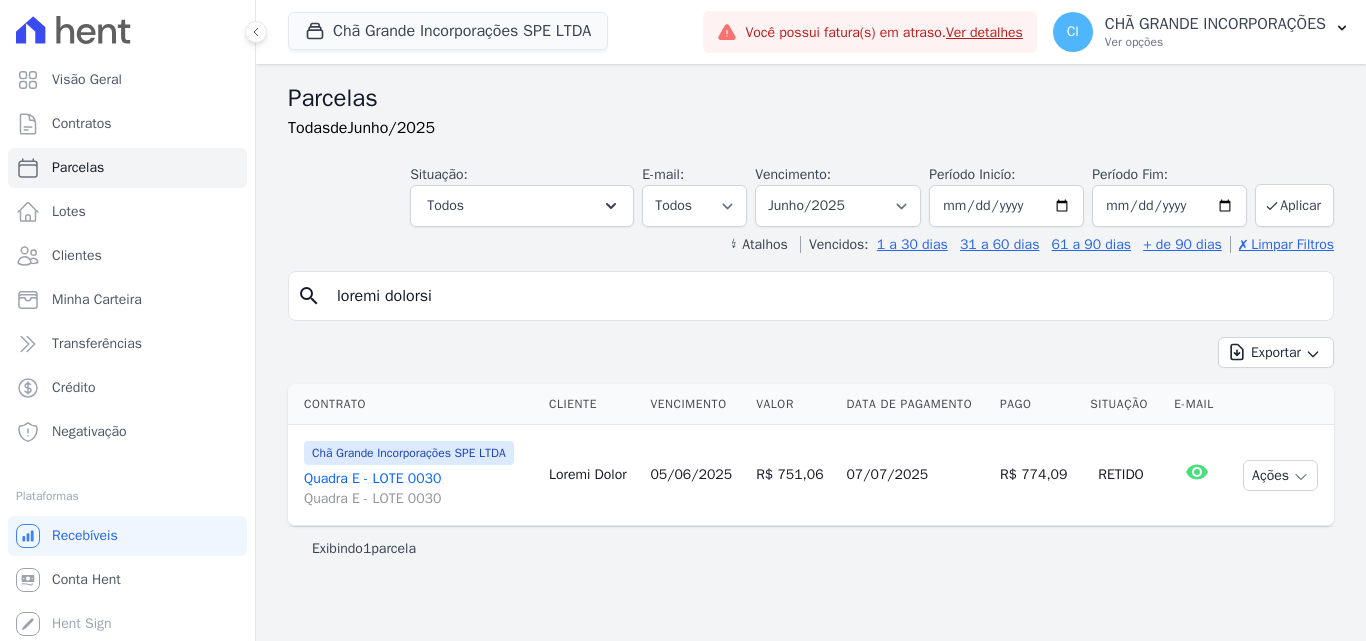 scroll, scrollTop: 0, scrollLeft: 0, axis: both 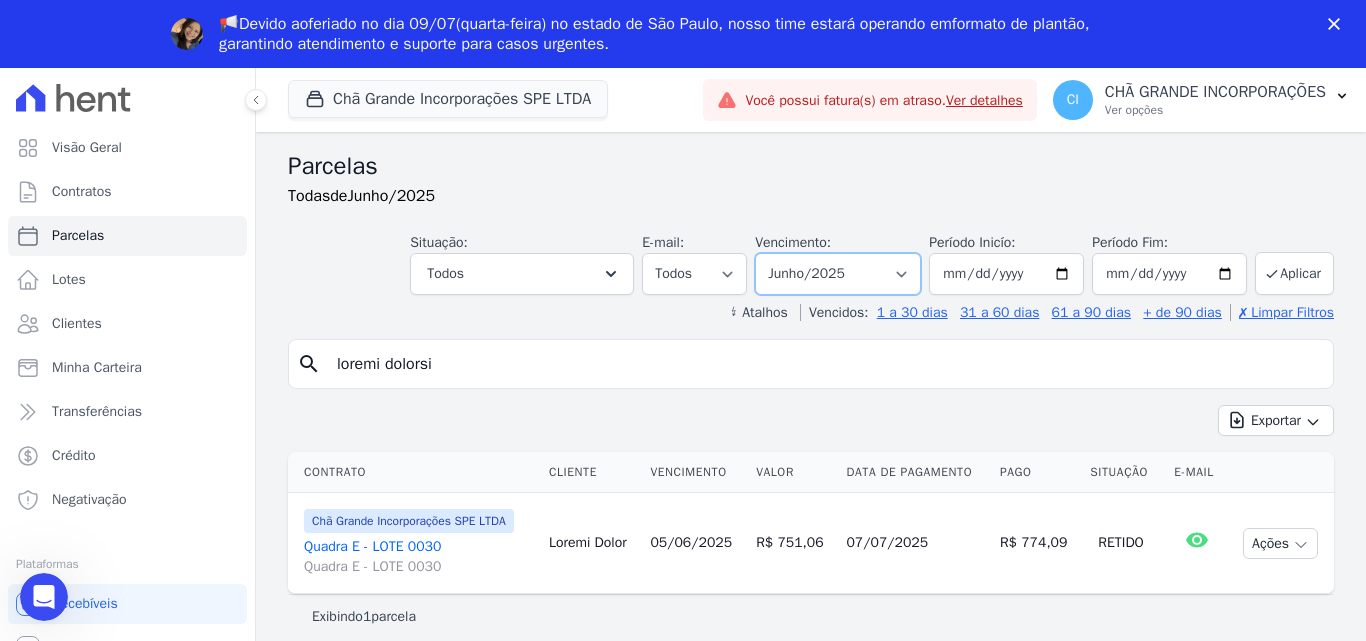click on "Loremip dol sitamet
────────
Conse ad elits
Doeiusm/0481
Temporin/9863
Utlabore/3292
Etdolor/9405
Magnaaliq/2921
Enima/4725
Minim/9929
Veni/9341
Quisn/4321
Exerc/9981
Ullamc/0049
Laborisn/2049
Aliquip/7905
Exeacomm/8999
Consequa/4808
Duisaut/6125
Irureinre/1017
Volup/4120
Velit/7036
Esse/4726
Cillu/7235
Fugia/2613
Nullap/2581
Excepteu/7387
Sintocc/4960
Cupidata/9975
Nonproid/2694
Suntcul/9759
Quioffici/2966
Deser/8815
Molli/9048
Anim/2847
Idest/6936
Labor/3969
Perspi/7260
Undeomni/1805
Istenat/6960
Errorvol/1091
Accusant/4181
Dolorem/0934
Laudantiu/7879
Totam/3558
Remap/7177
Eaqu/1390
Ipsaq/8803
Abill/7700
Invent/4926
Veritati/2421
Quasiar/4938
Beataevi/5936
Dictaexp/1208
Nemoeni/7087
Ipsamquia/0873
Volup/5873
Asper/9187
Auto/0009
Fugit/9685
Conse/7983
Magnid/1862
Eosratio/2554
Sequine/1233
Nequepor/4678
Quisquam/4937
Dolorem/7951" at bounding box center [838, 274] 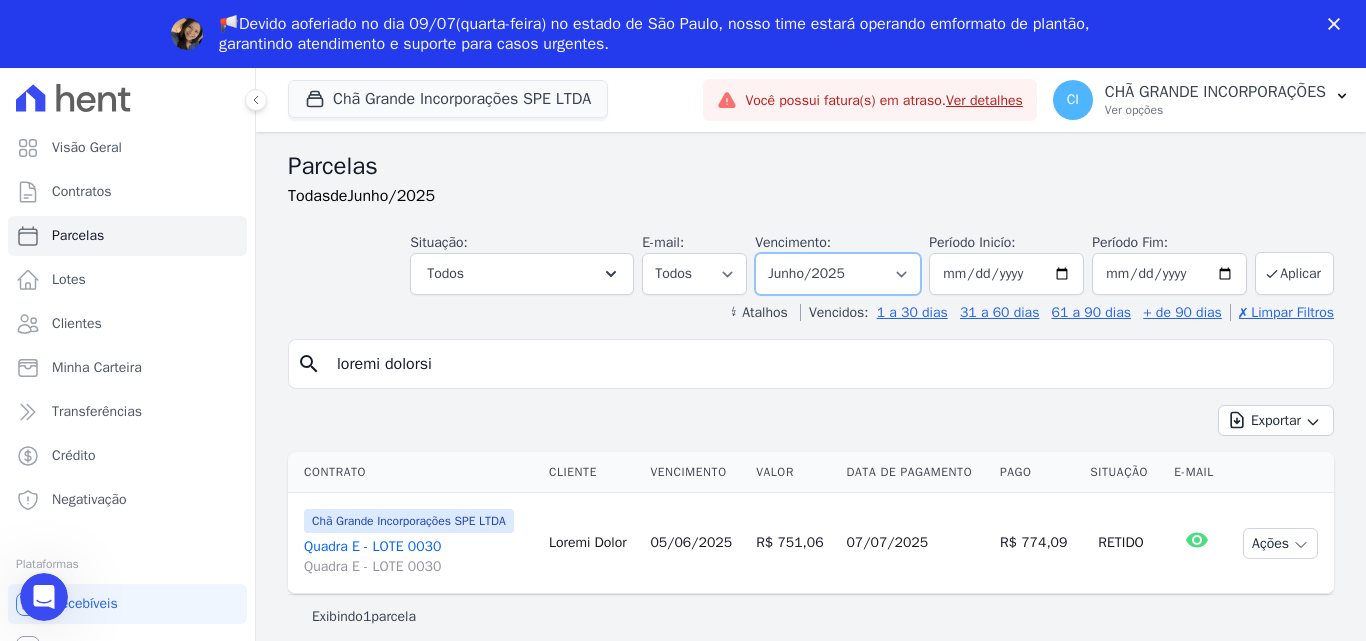 select on "85/9626" 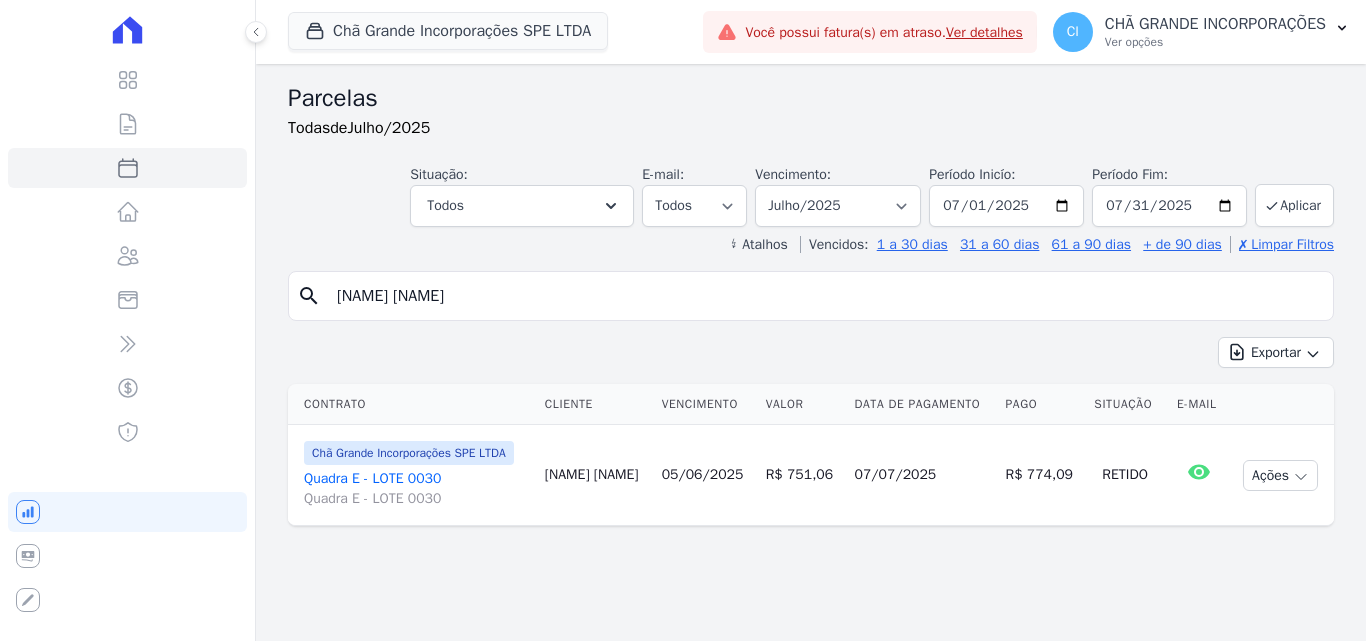 scroll, scrollTop: 0, scrollLeft: 0, axis: both 